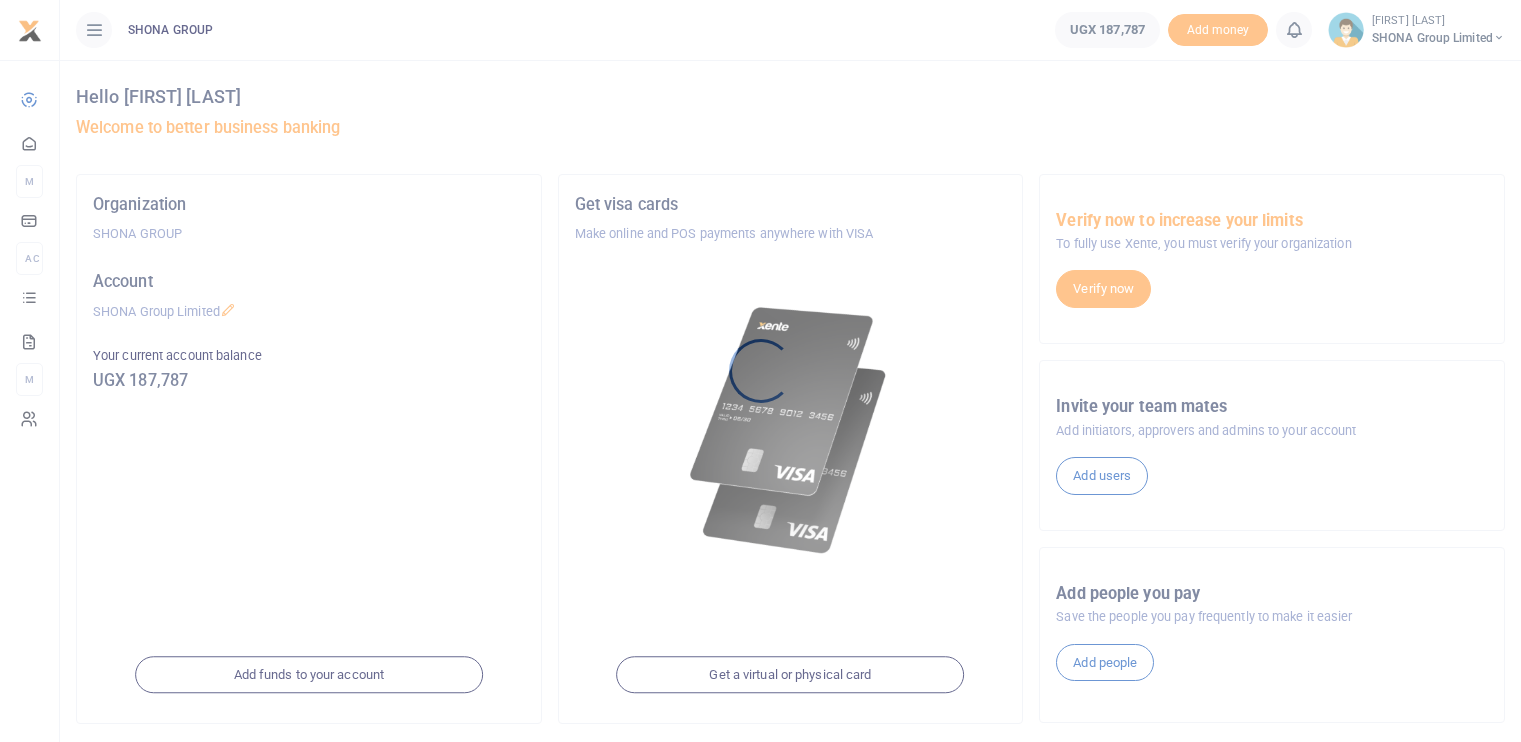 scroll, scrollTop: 0, scrollLeft: 0, axis: both 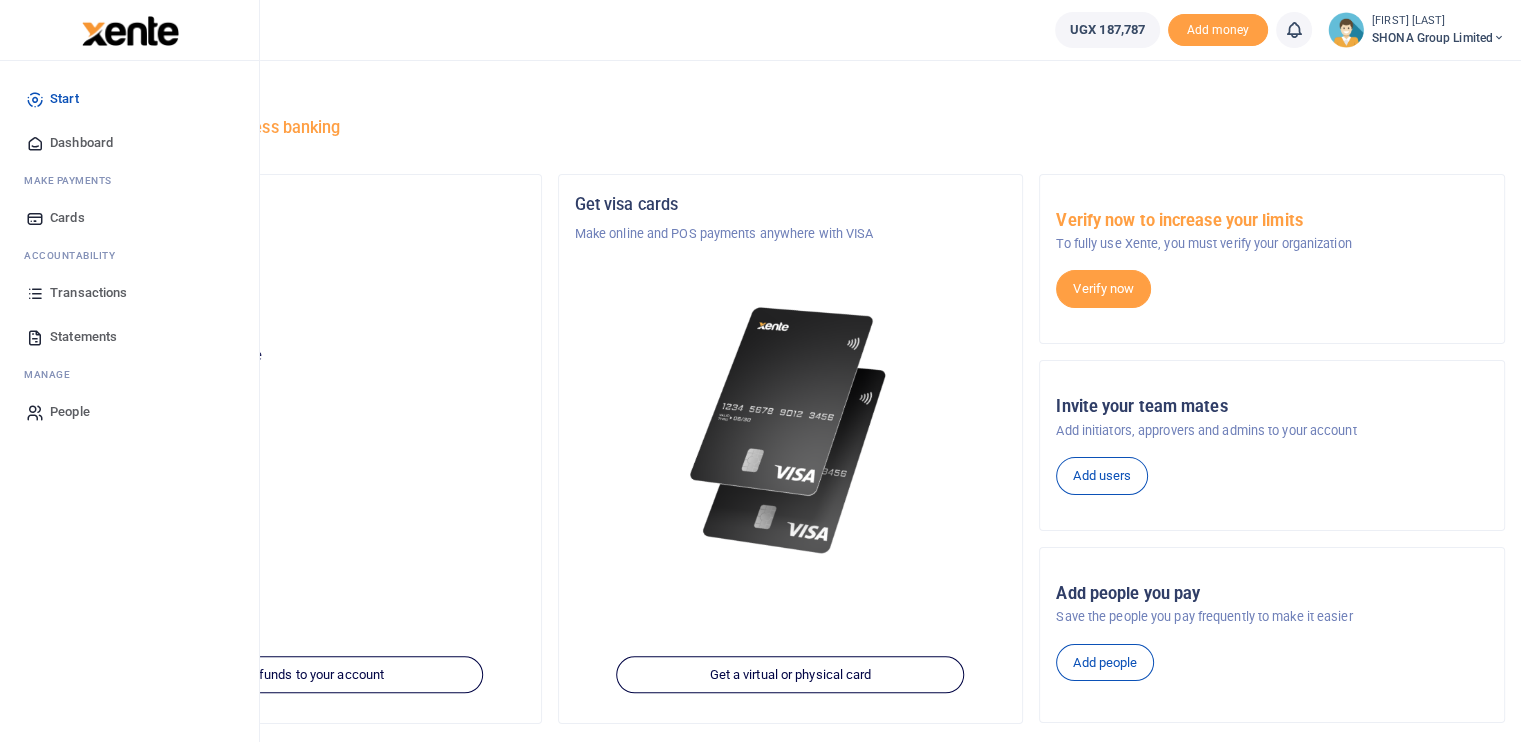 click on "Transactions" at bounding box center [88, 293] 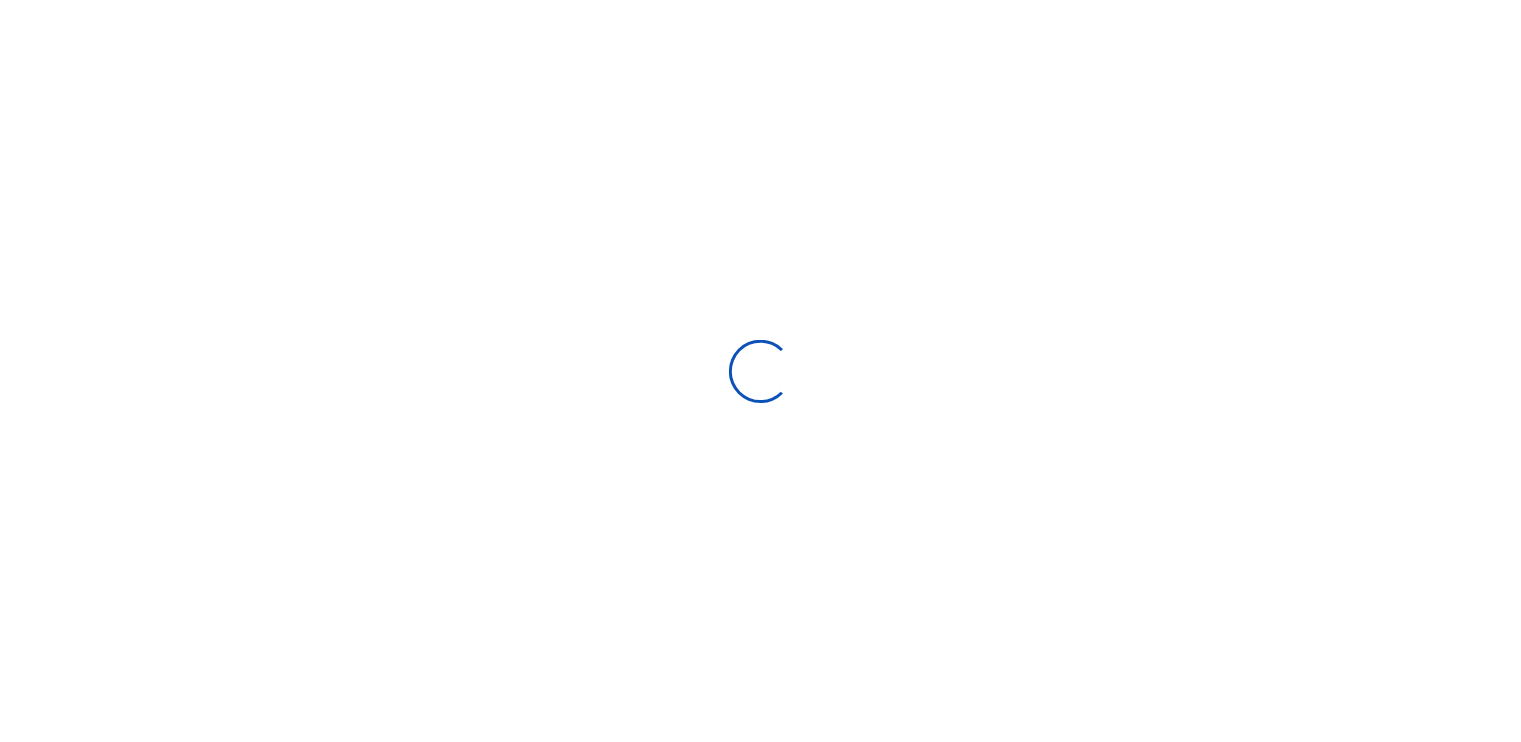 scroll, scrollTop: 0, scrollLeft: 0, axis: both 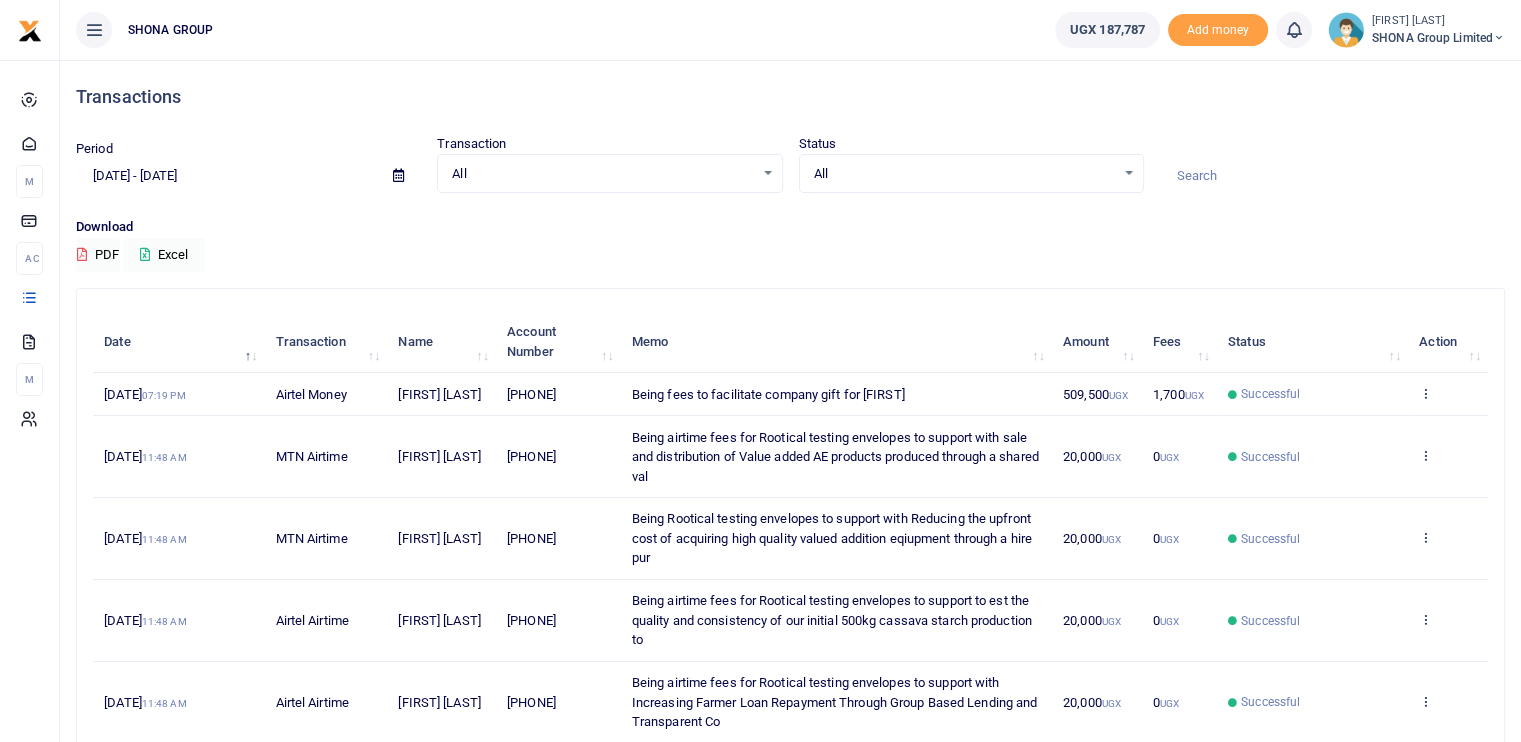 click on "Download
PDF
Excel" at bounding box center (790, 244) 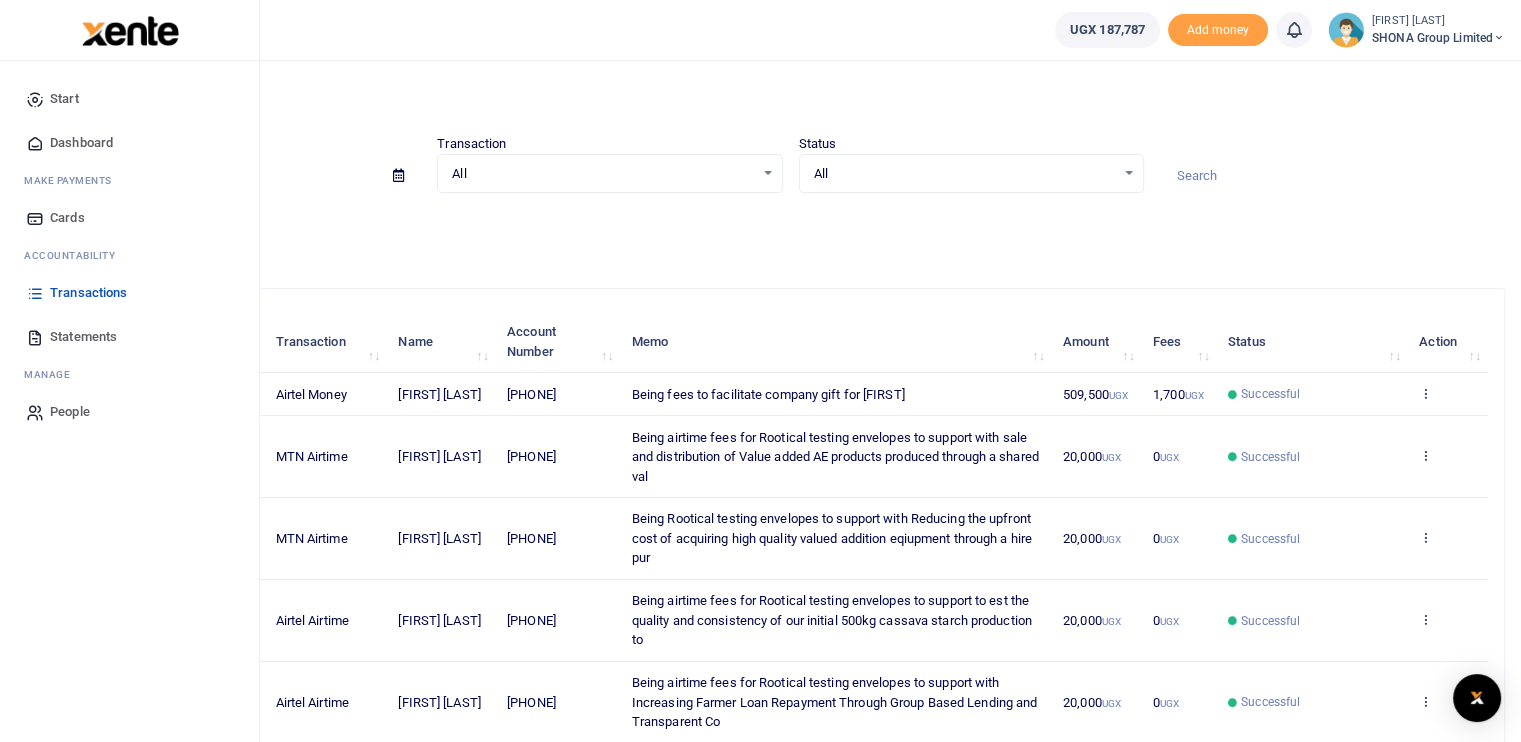 click on "Start" at bounding box center (64, 99) 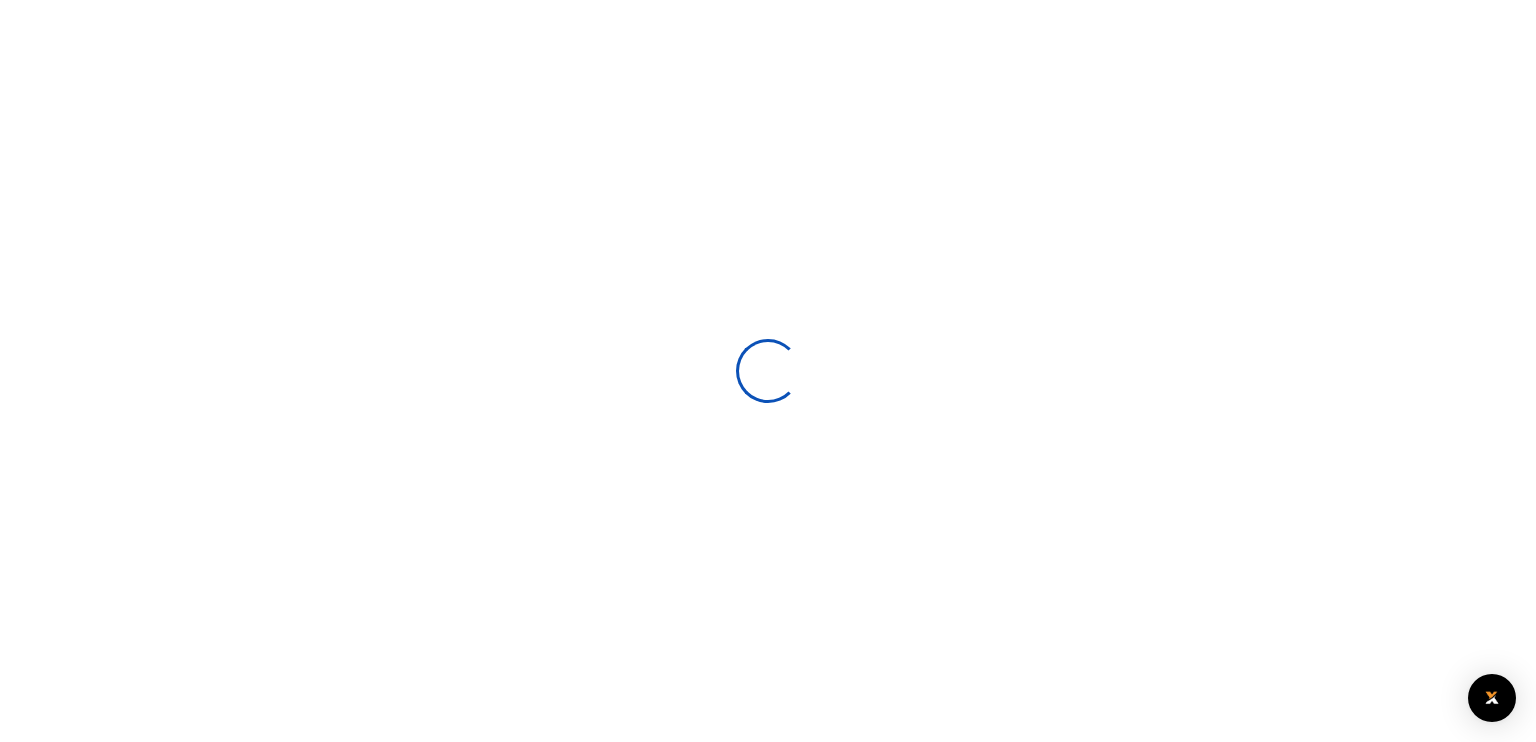 scroll, scrollTop: 0, scrollLeft: 0, axis: both 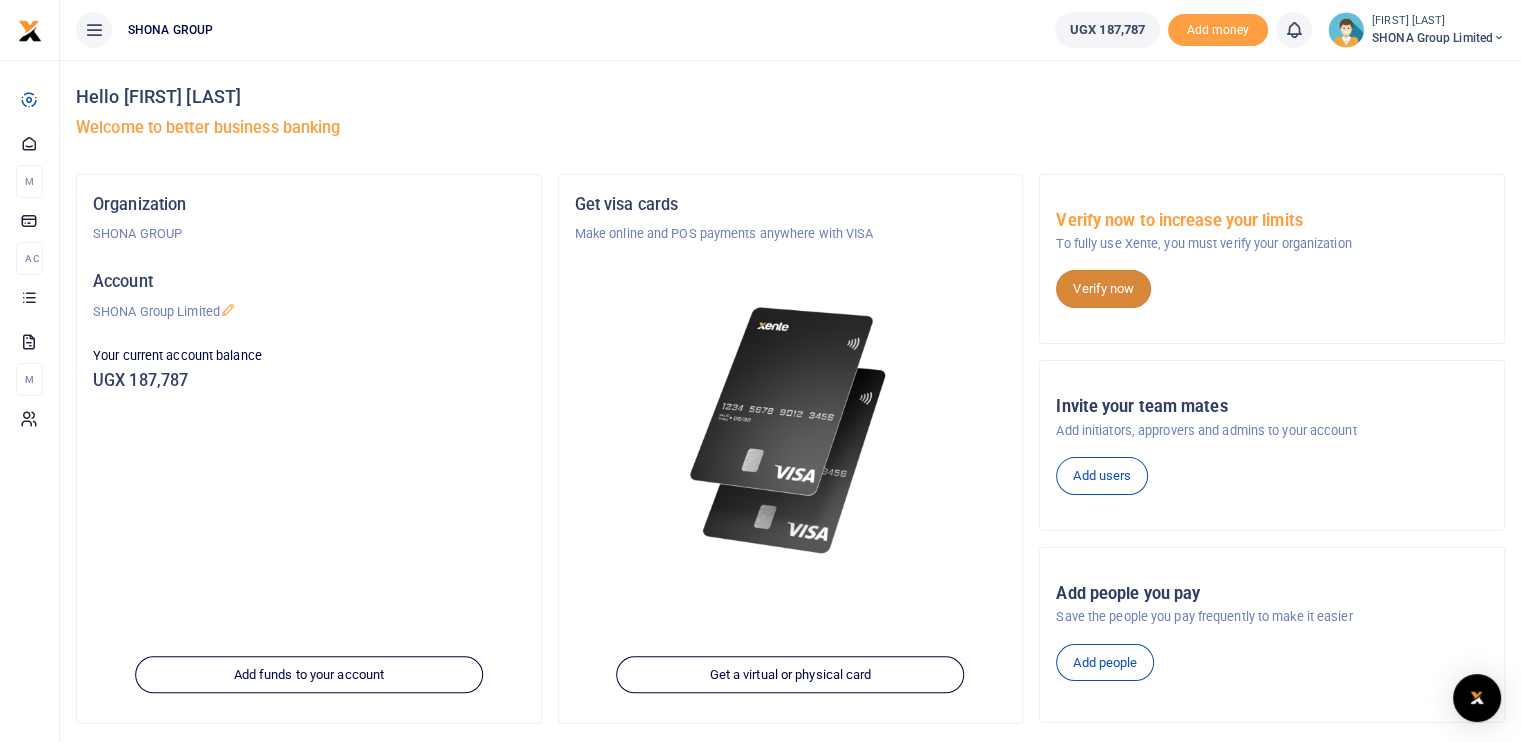 click on "Verify now" at bounding box center (1103, 289) 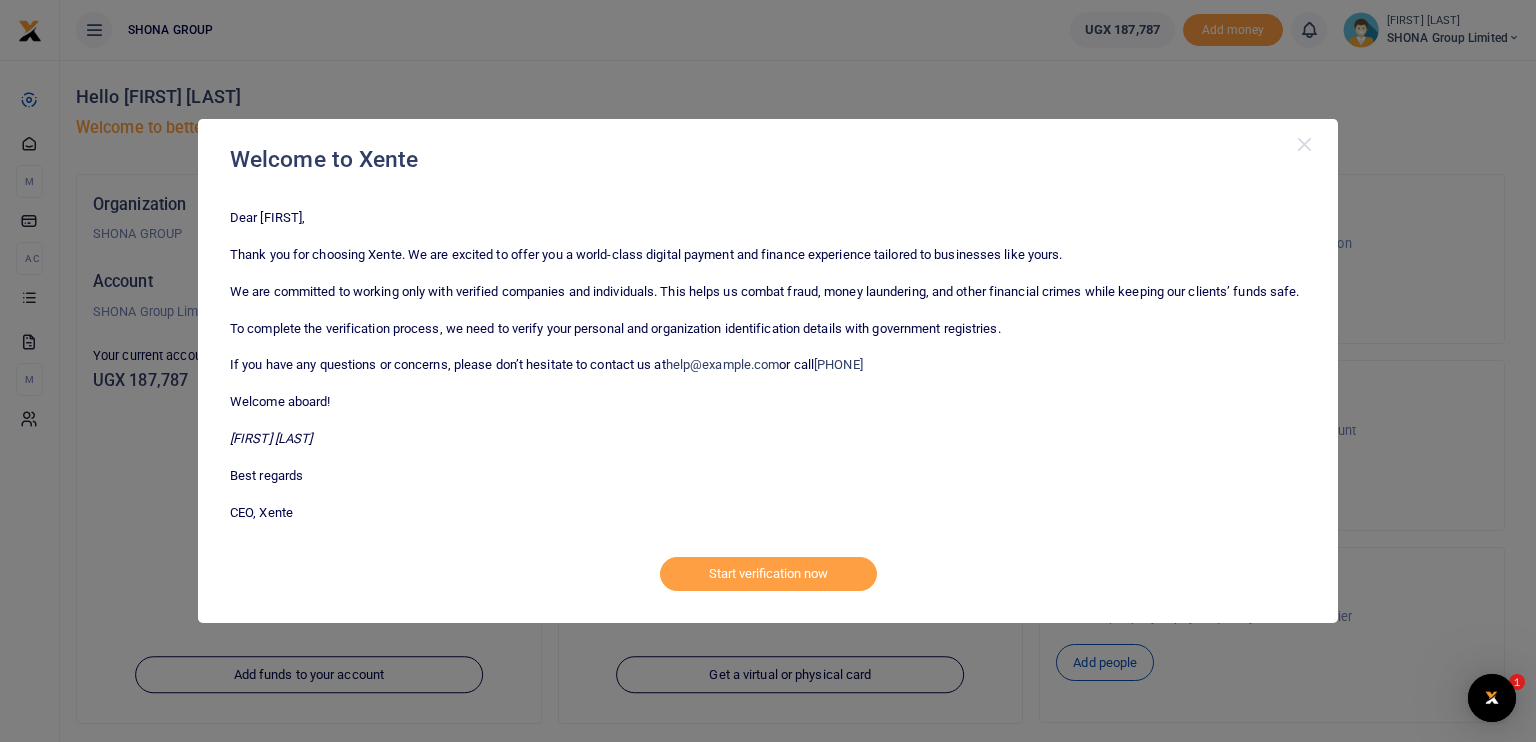 scroll, scrollTop: 0, scrollLeft: 0, axis: both 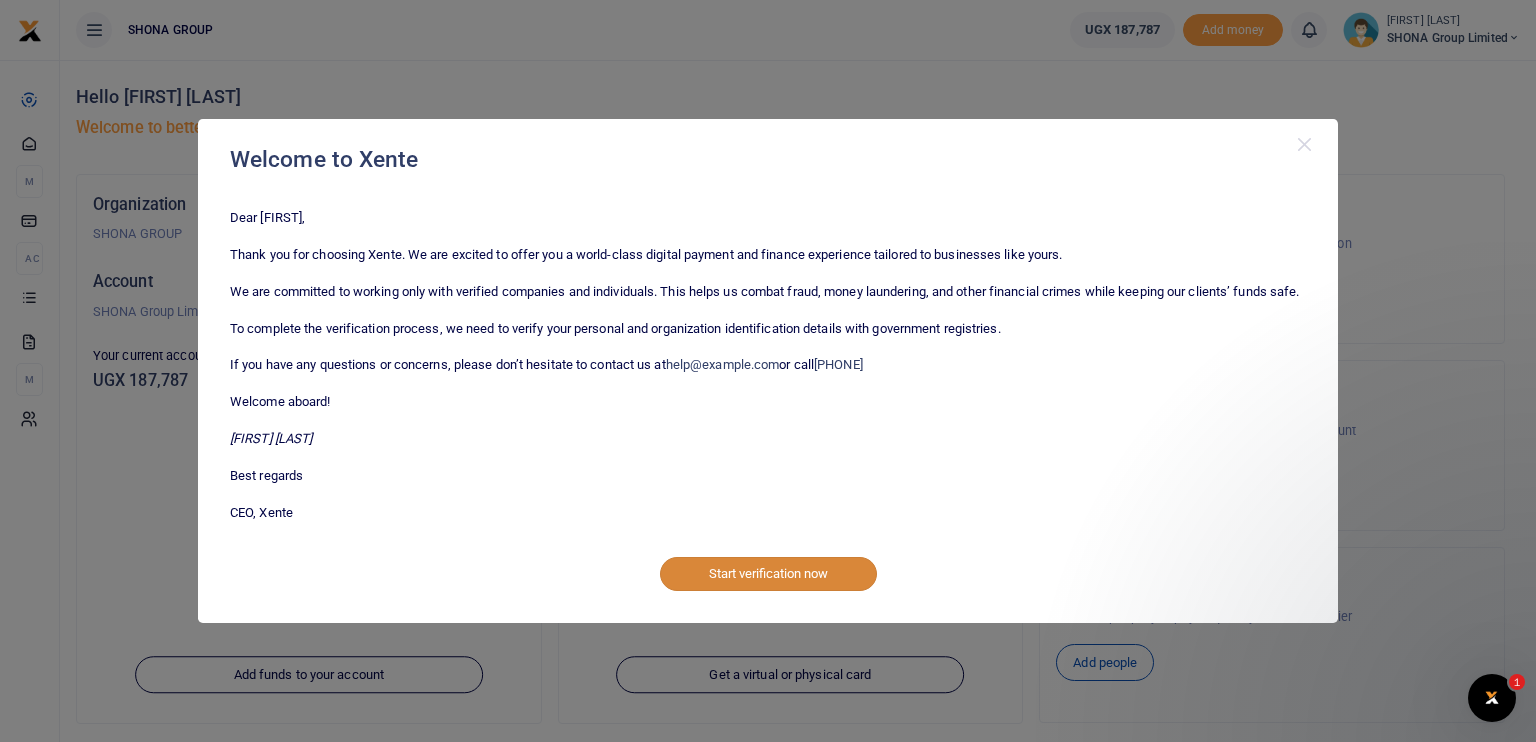 click on "Start verification now" at bounding box center (768, 574) 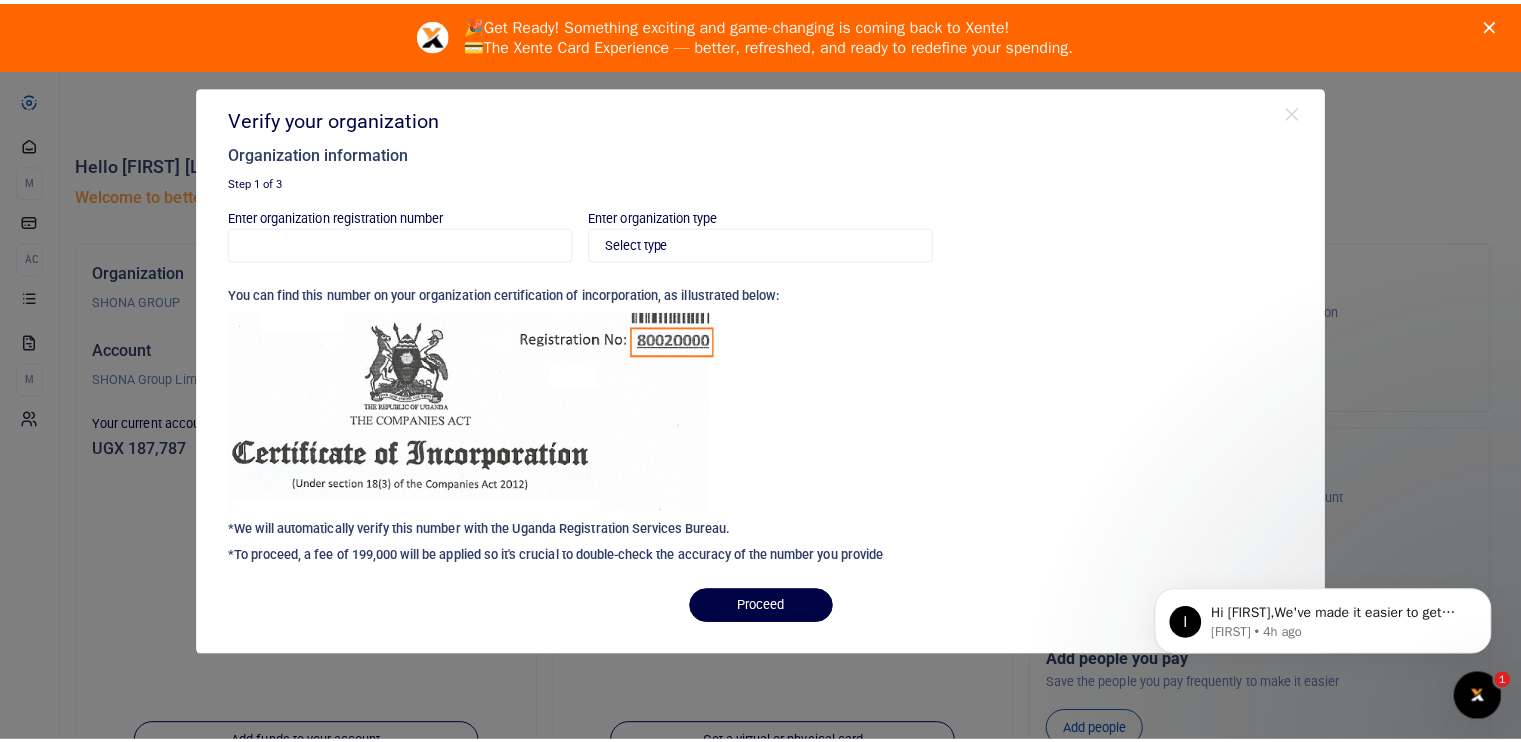 scroll, scrollTop: 0, scrollLeft: 0, axis: both 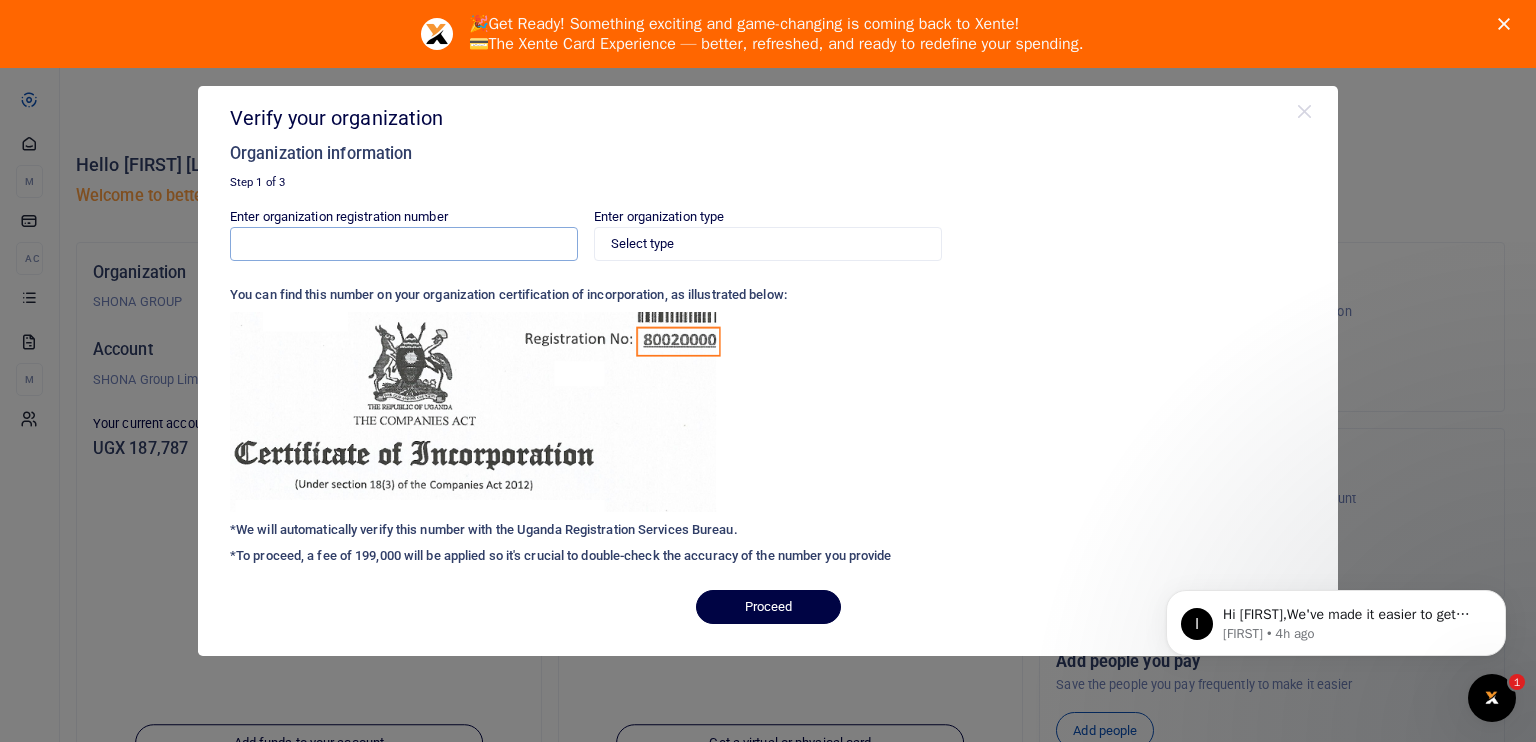 click on "Enter organization registration number" at bounding box center [404, 244] 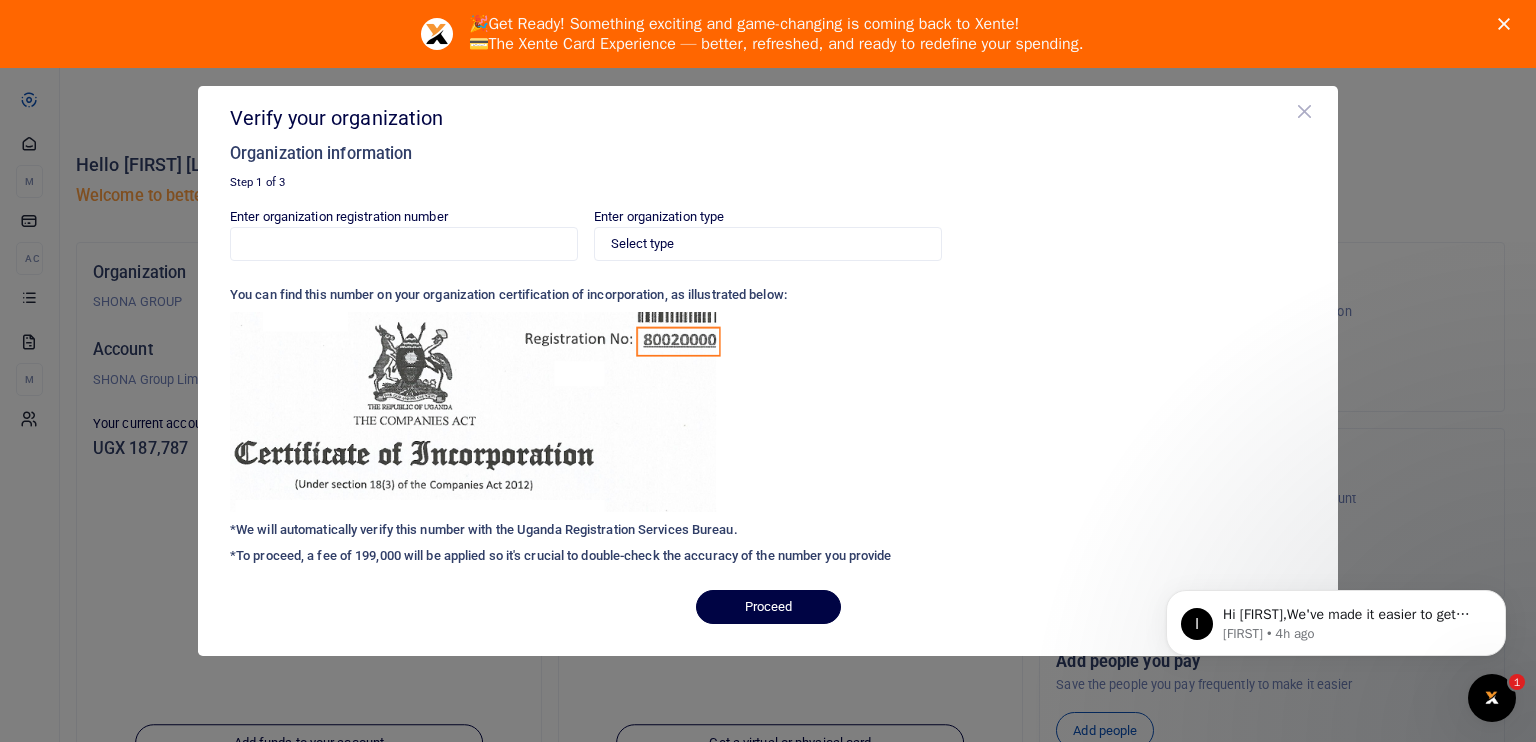 click at bounding box center (1305, 112) 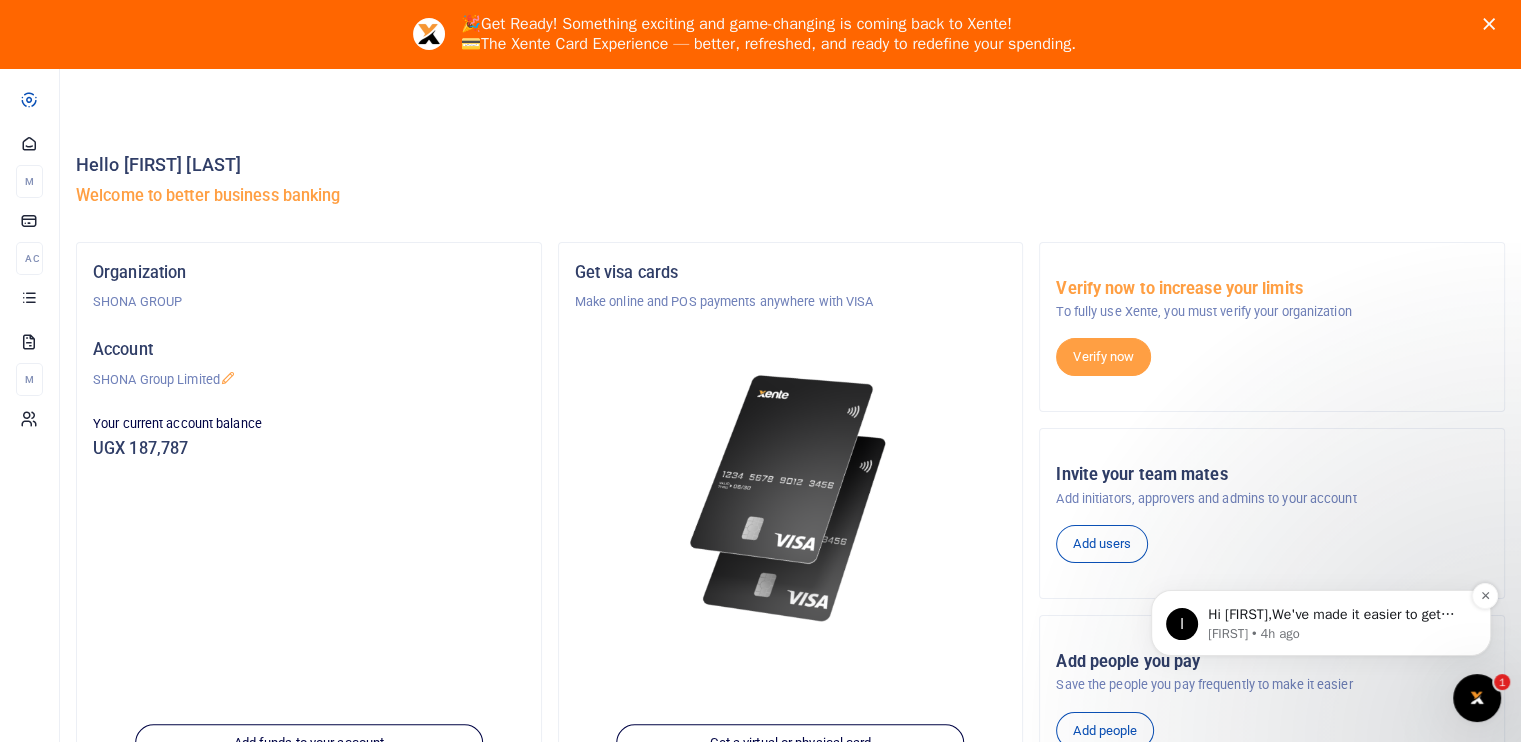 click on "Ibrahim • 4h ago" at bounding box center [1337, 634] 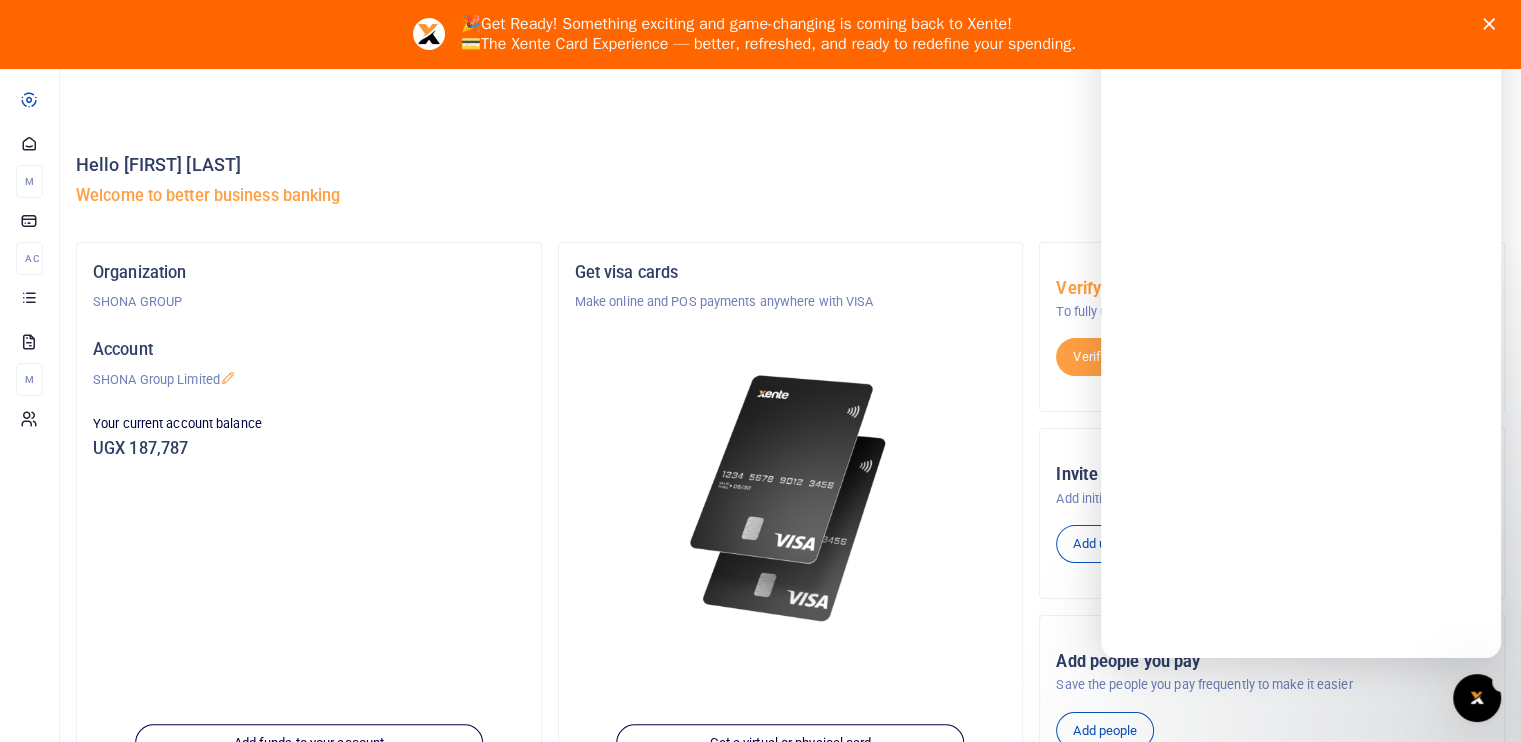 scroll, scrollTop: 0, scrollLeft: 0, axis: both 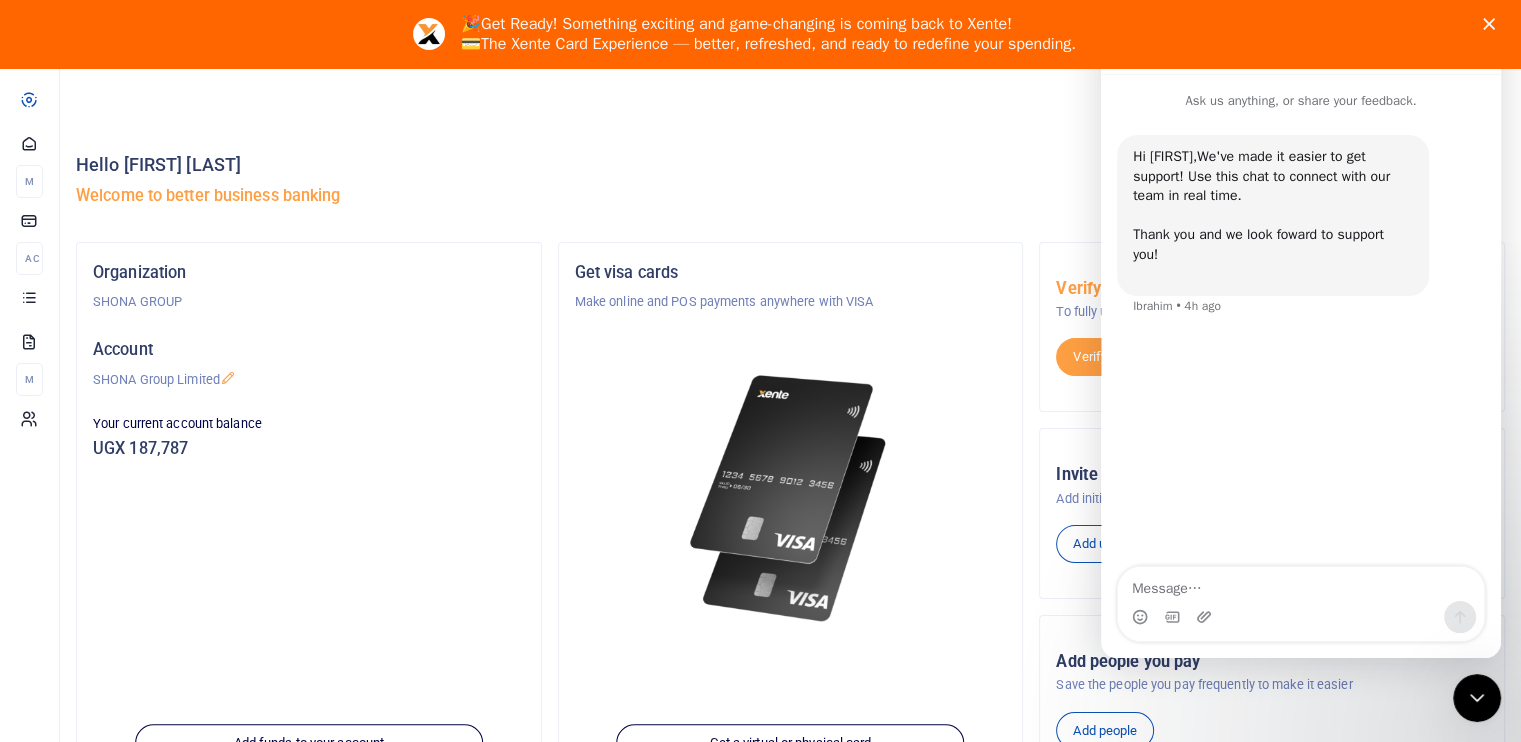 drag, startPoint x: 1505, startPoint y: 30, endPoint x: 82, endPoint y: 71, distance: 1423.5906 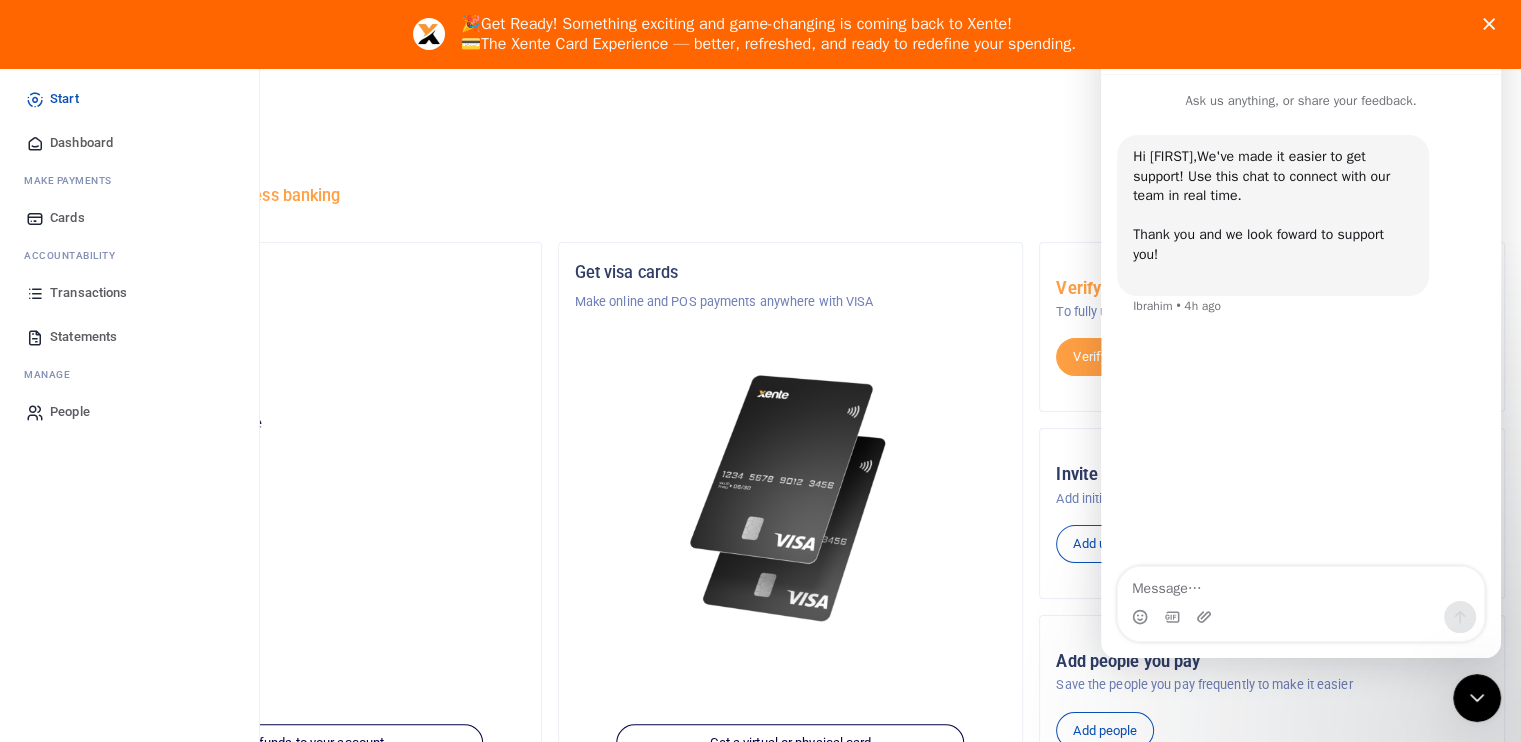 click at bounding box center (35, 293) 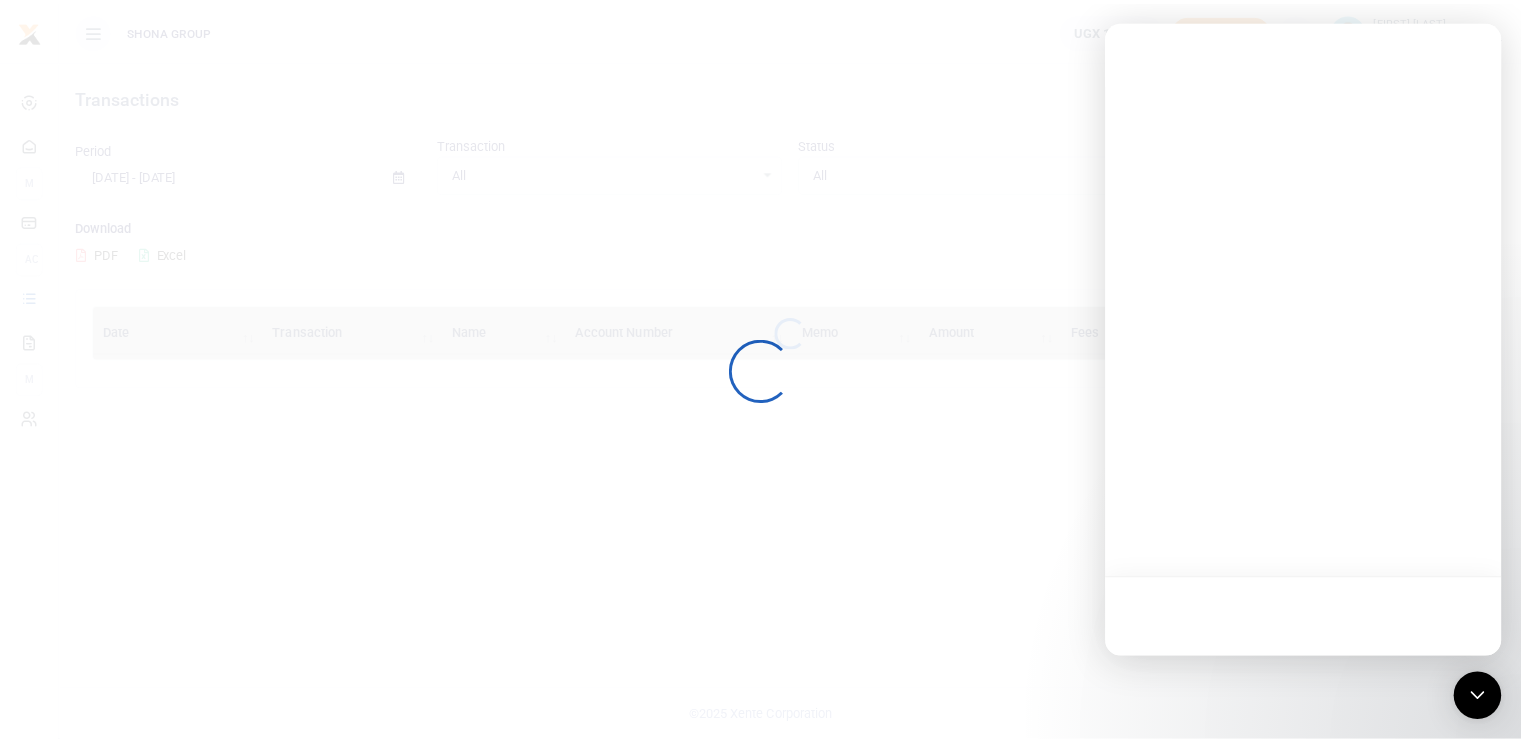 scroll, scrollTop: 0, scrollLeft: 0, axis: both 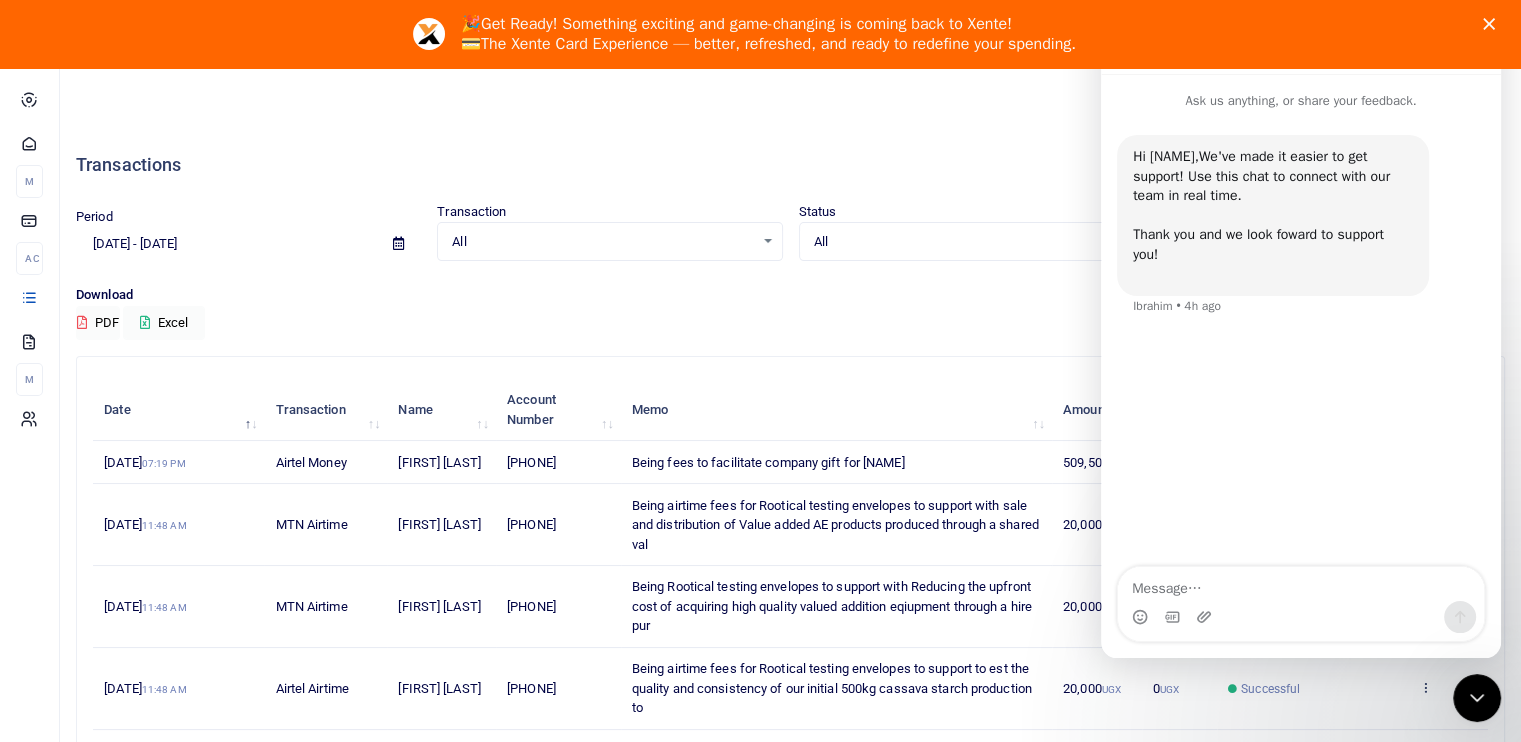 click 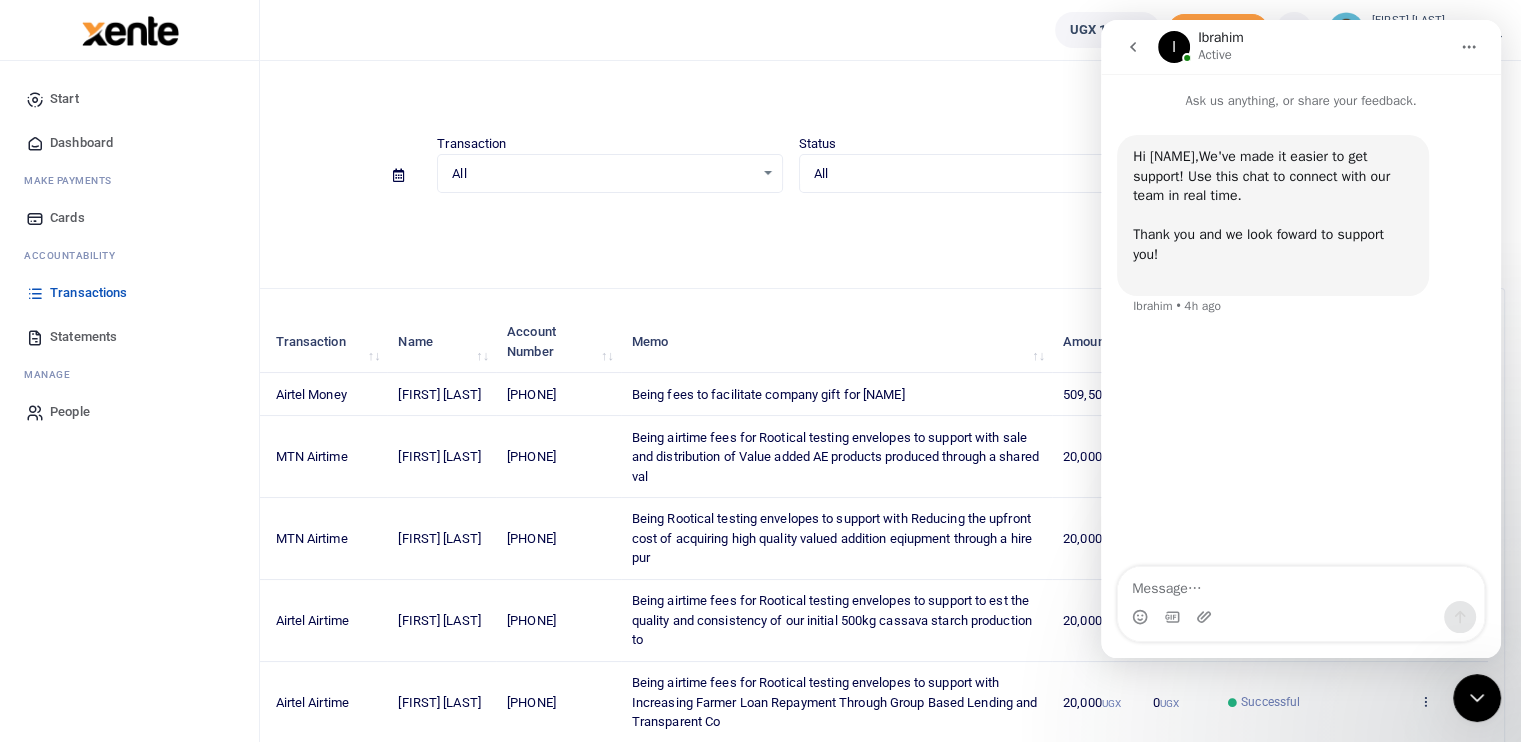click on "ake Payments" at bounding box center (73, 180) 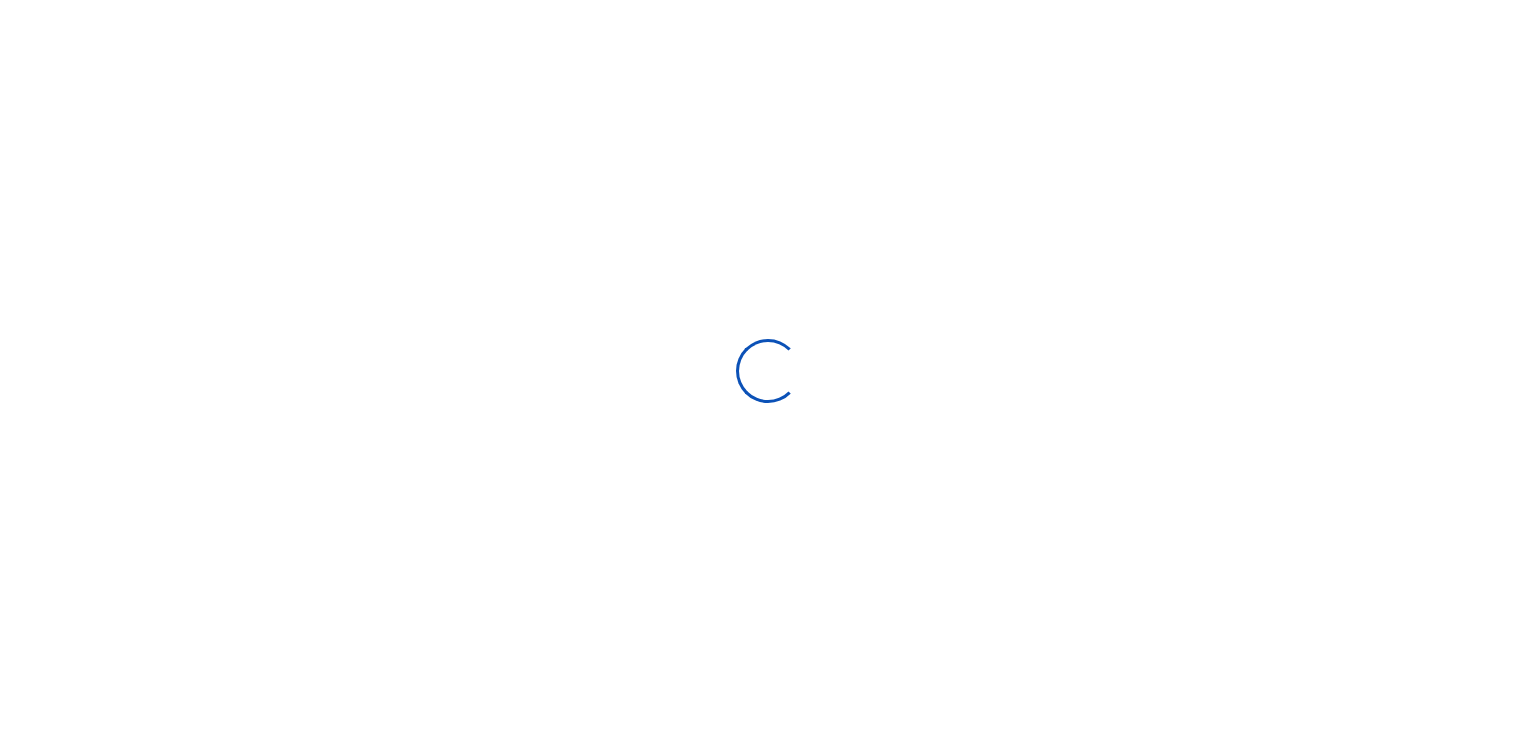 scroll, scrollTop: 0, scrollLeft: 0, axis: both 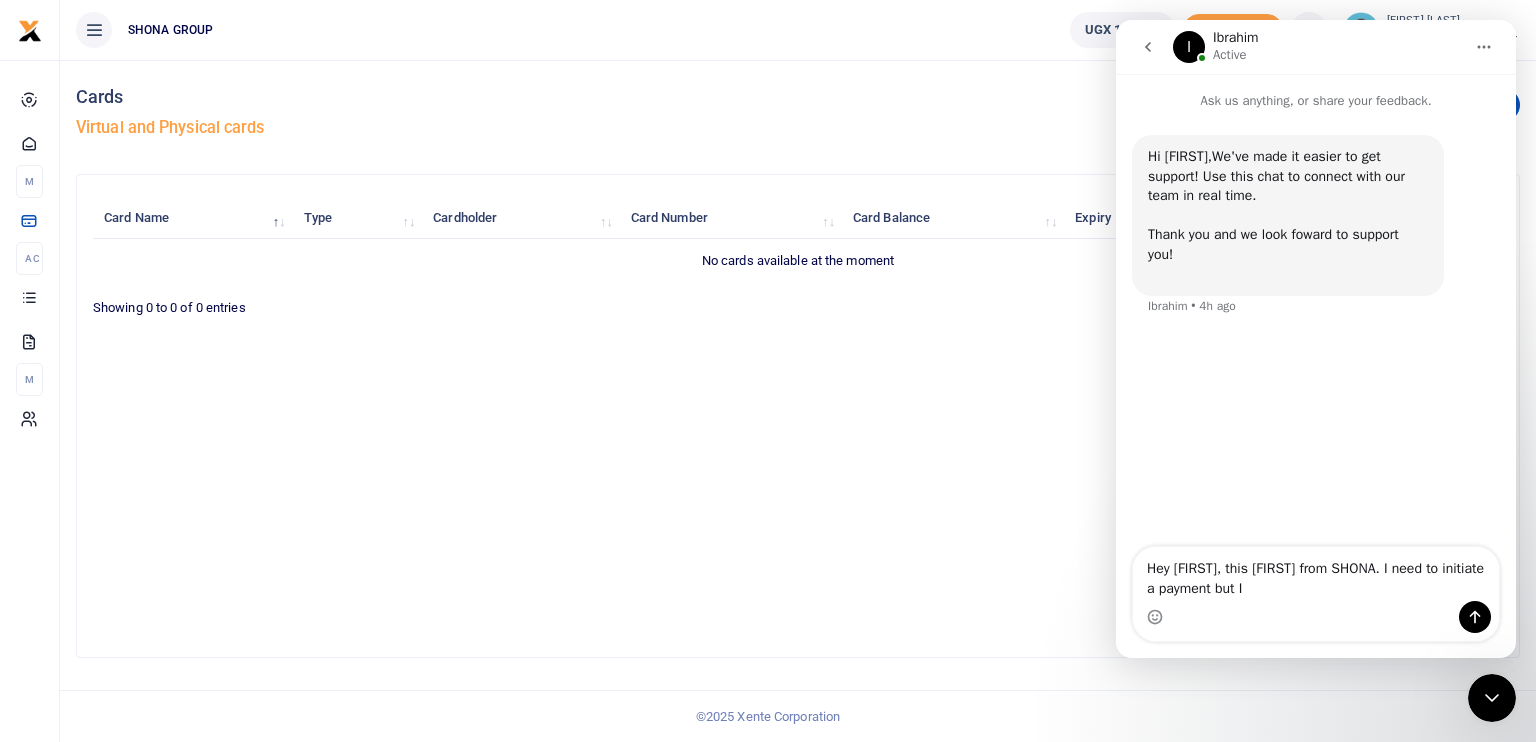 drag, startPoint x: 1232, startPoint y: 590, endPoint x: 1336, endPoint y: 593, distance: 104.04326 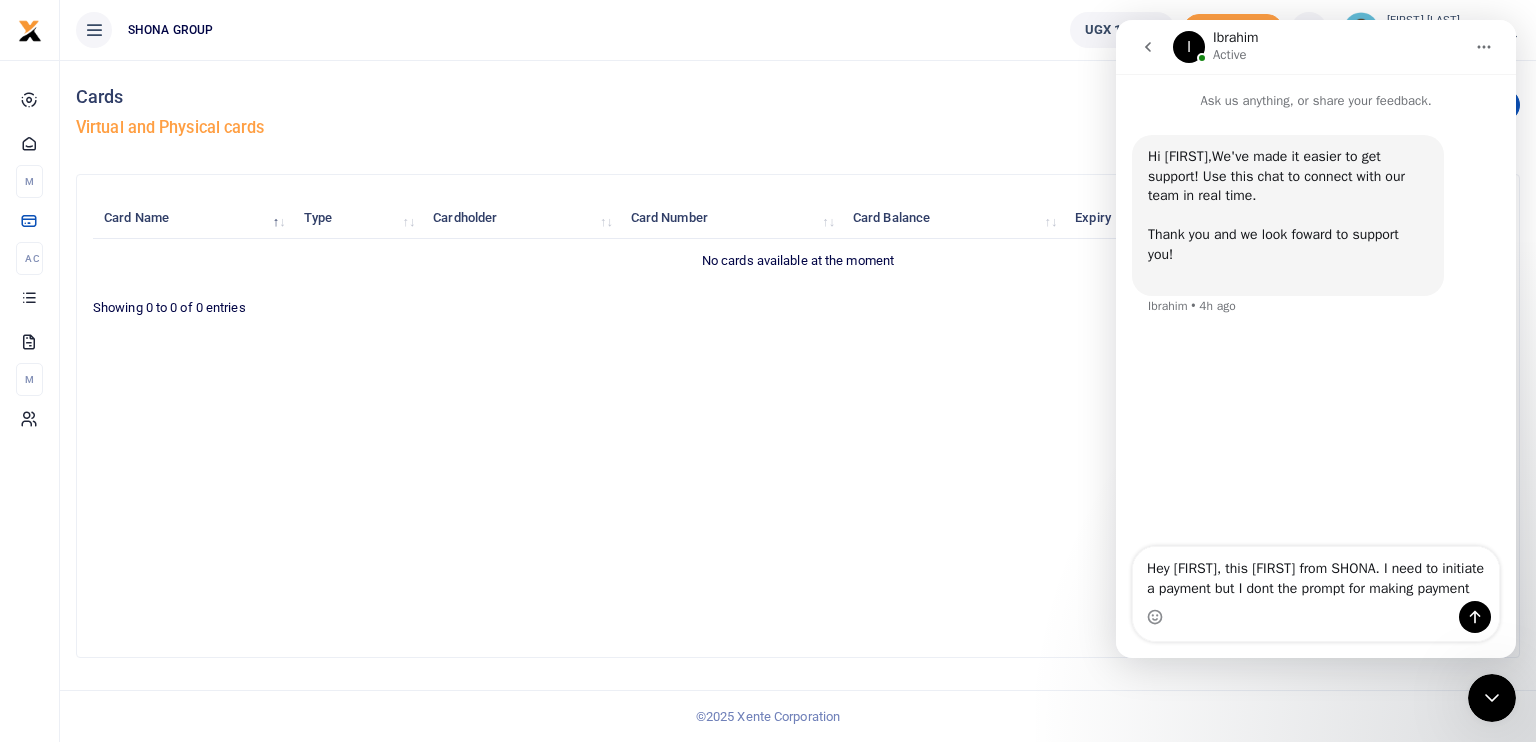 type on "Hey [PERSON], this [PERSON] from SHONA. I need to initiate a payment but I dont the prompt for making payments" 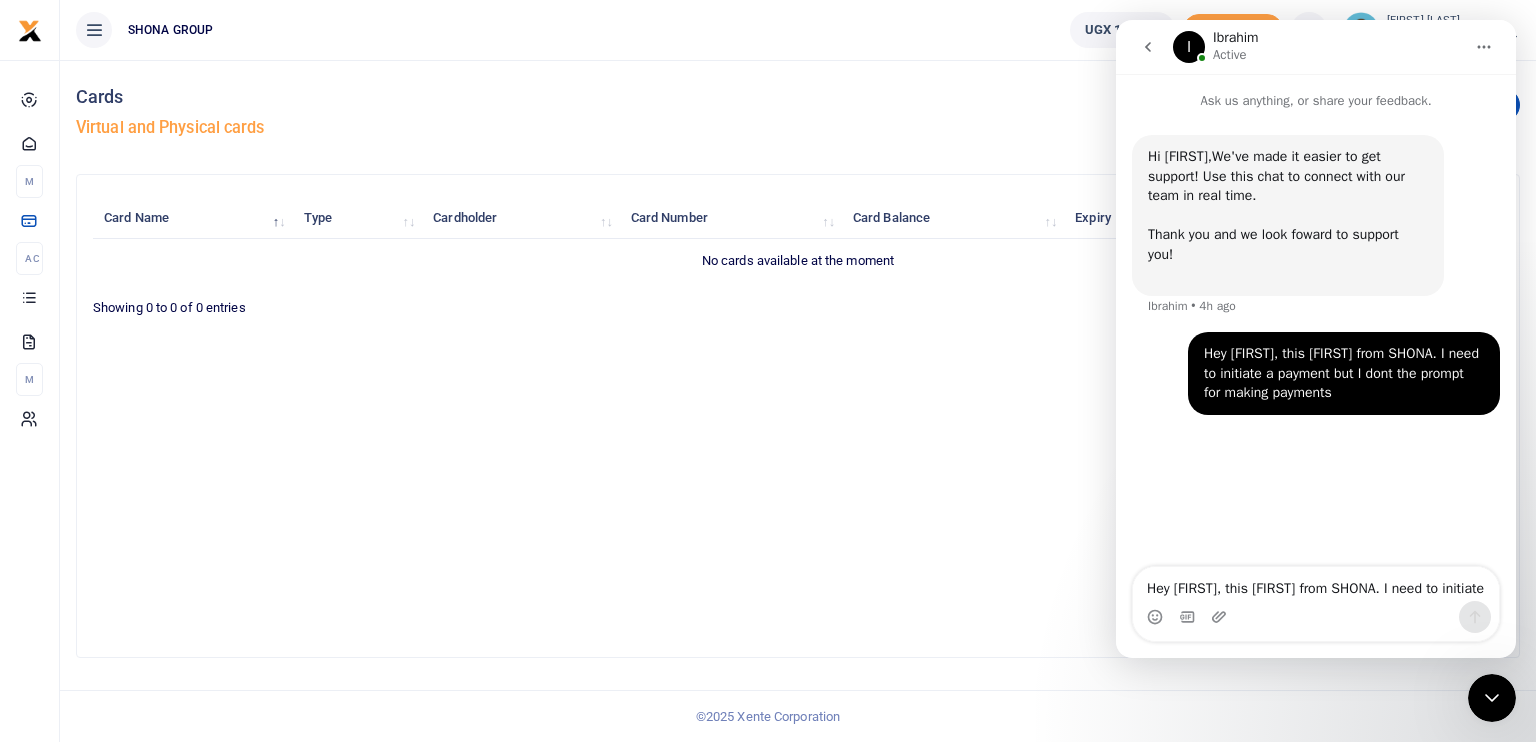 type 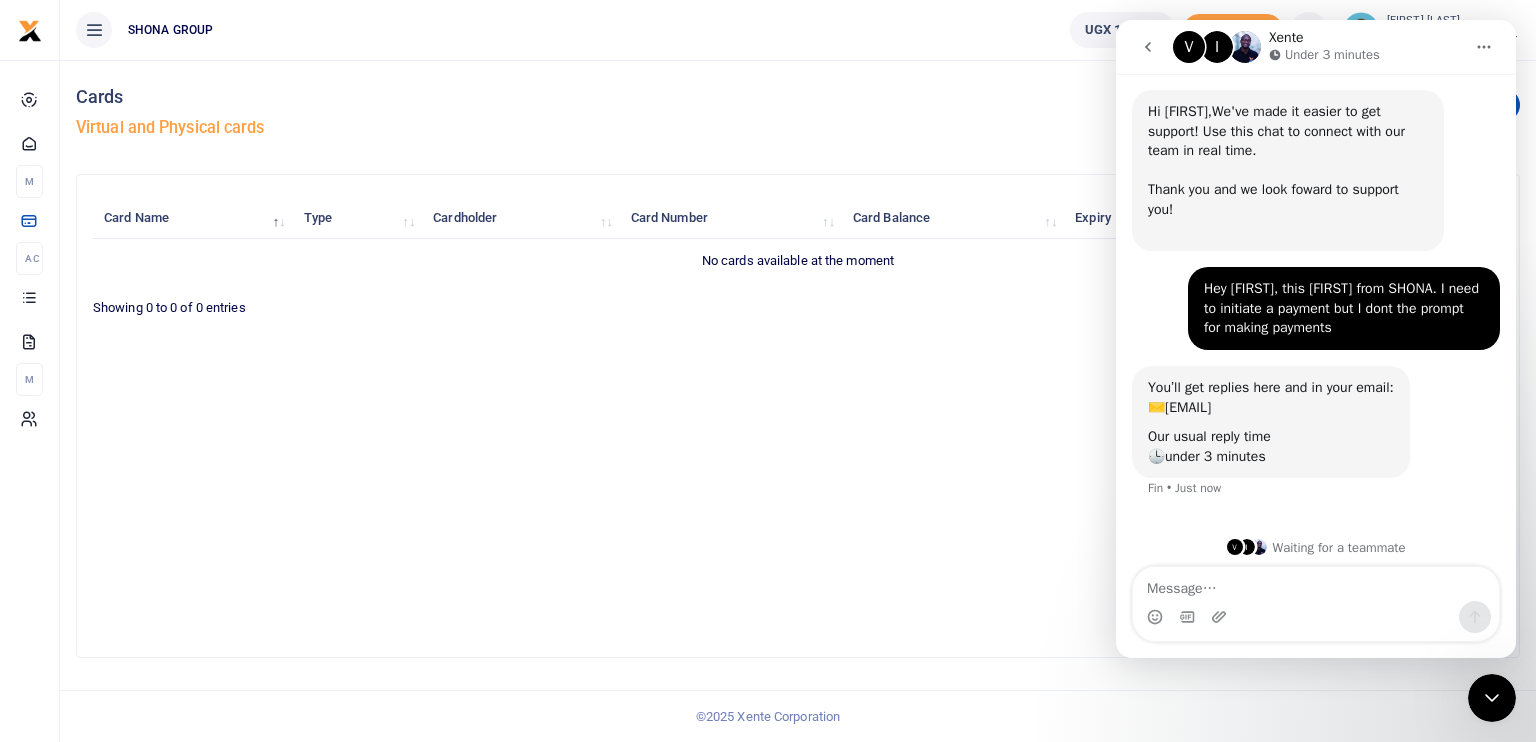 scroll, scrollTop: 53, scrollLeft: 0, axis: vertical 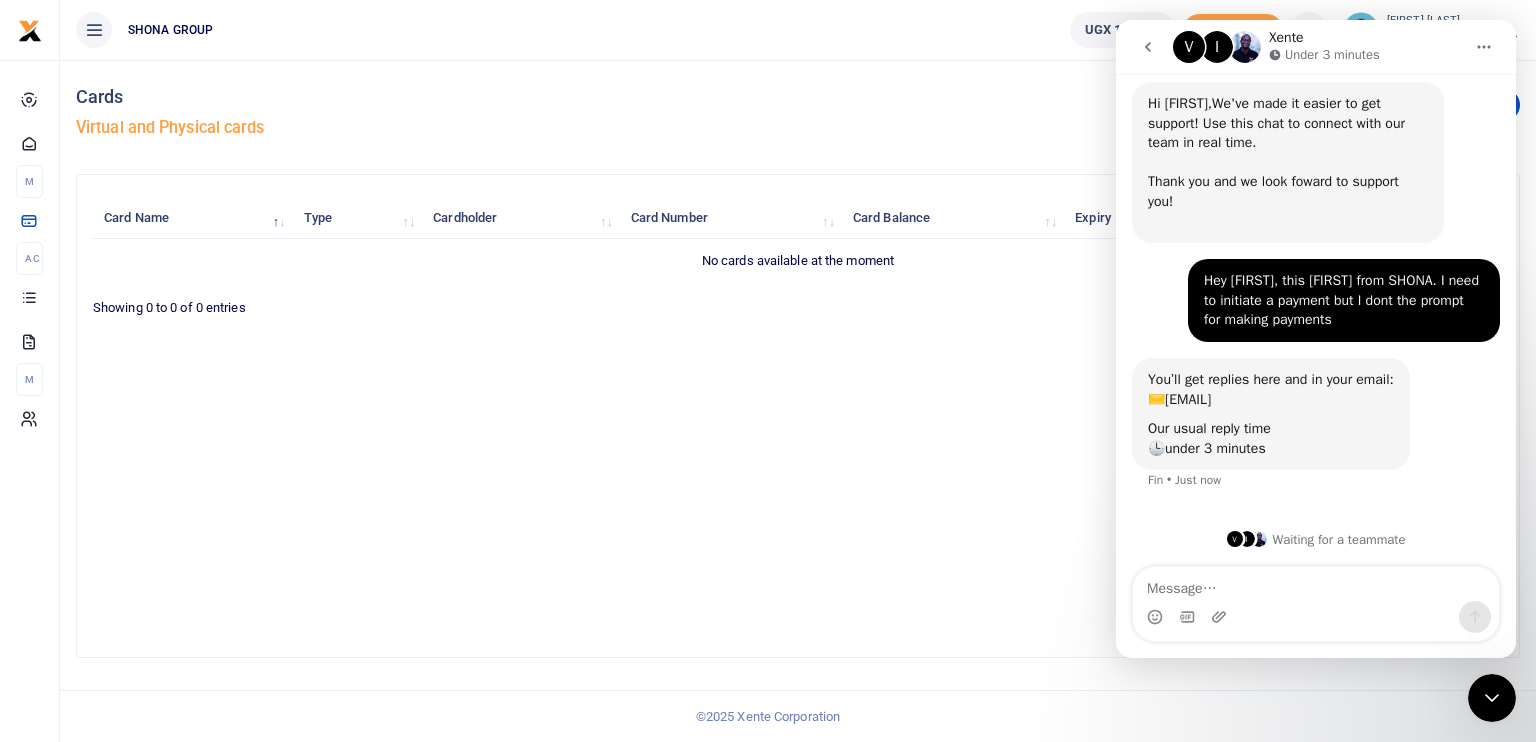click 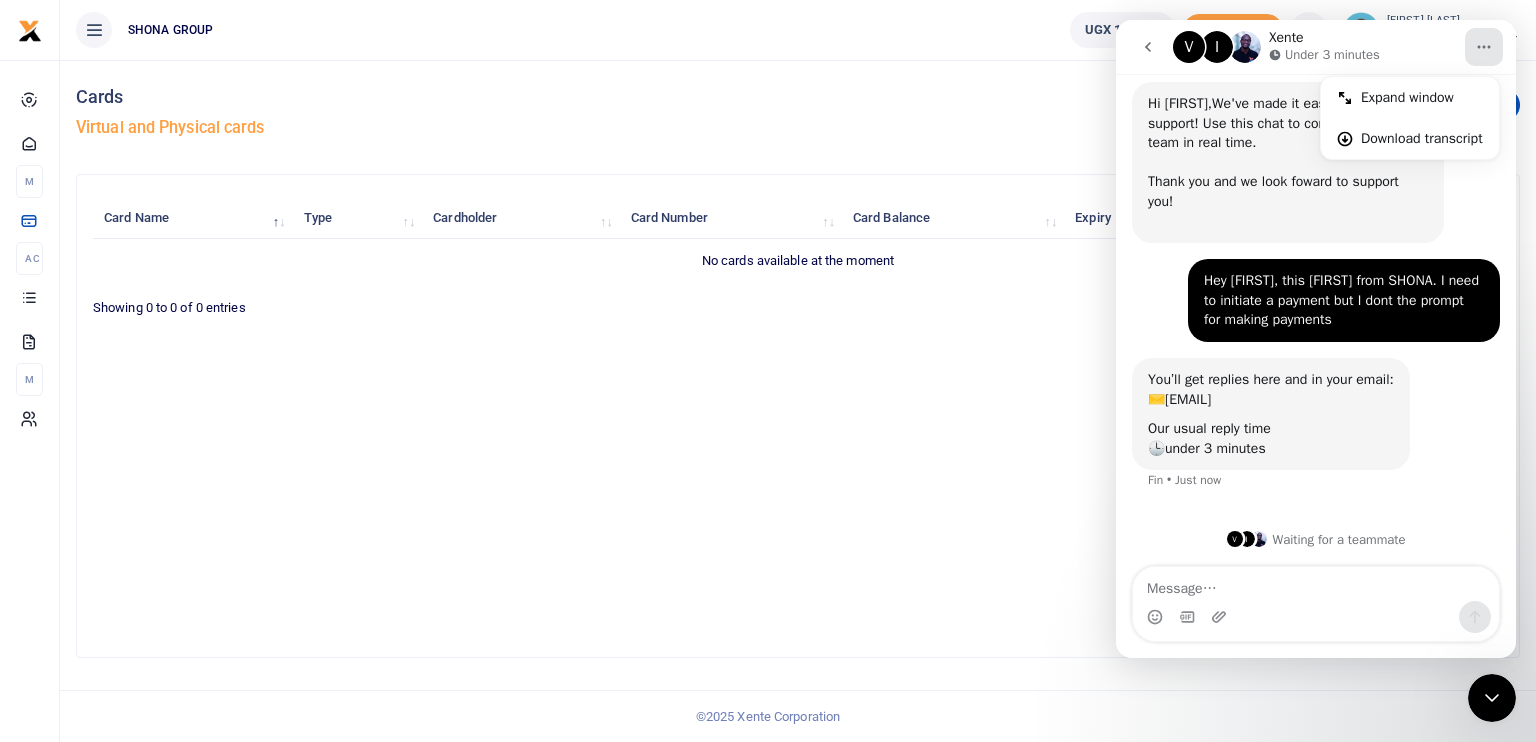 click on "No cards available at the moment" at bounding box center (798, 260) 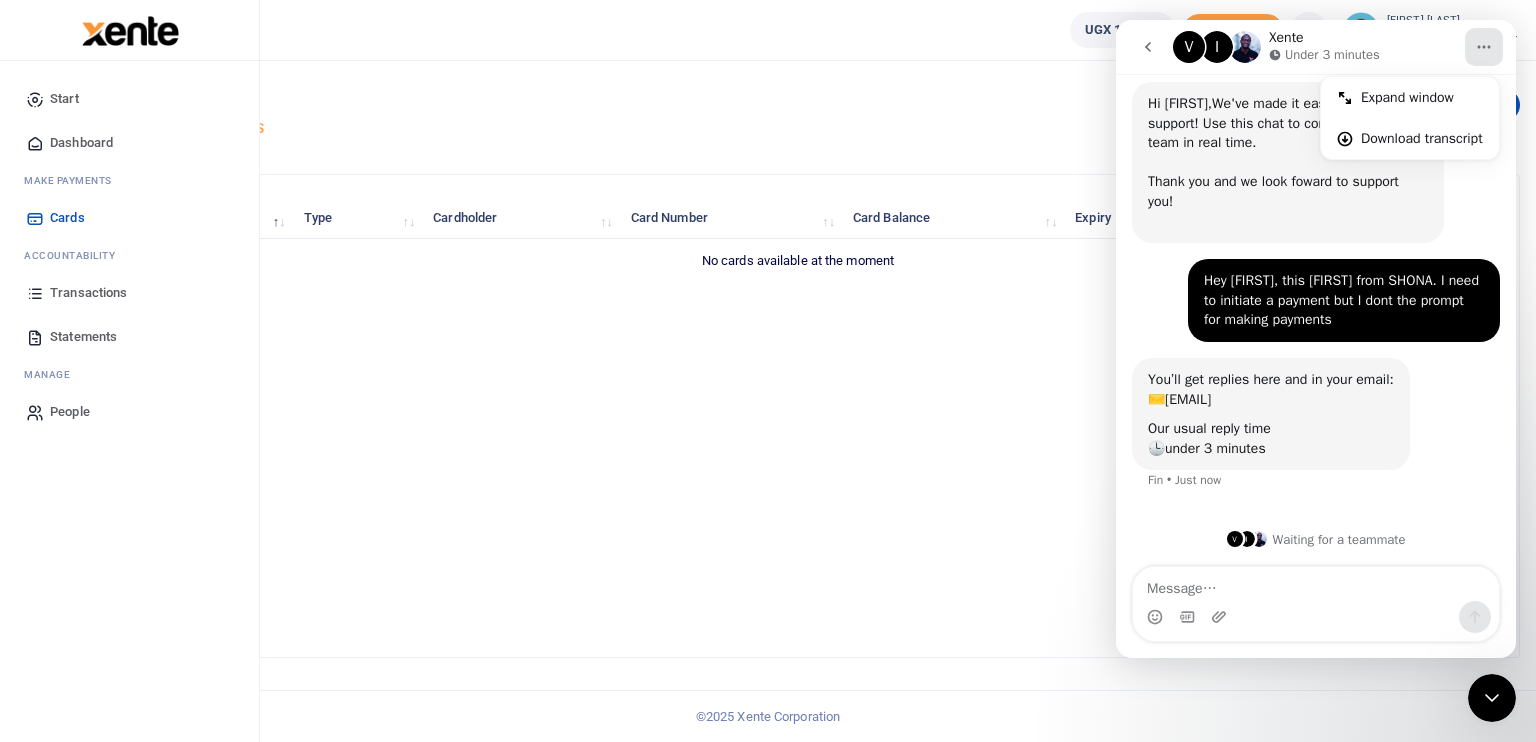 click at bounding box center [35, 293] 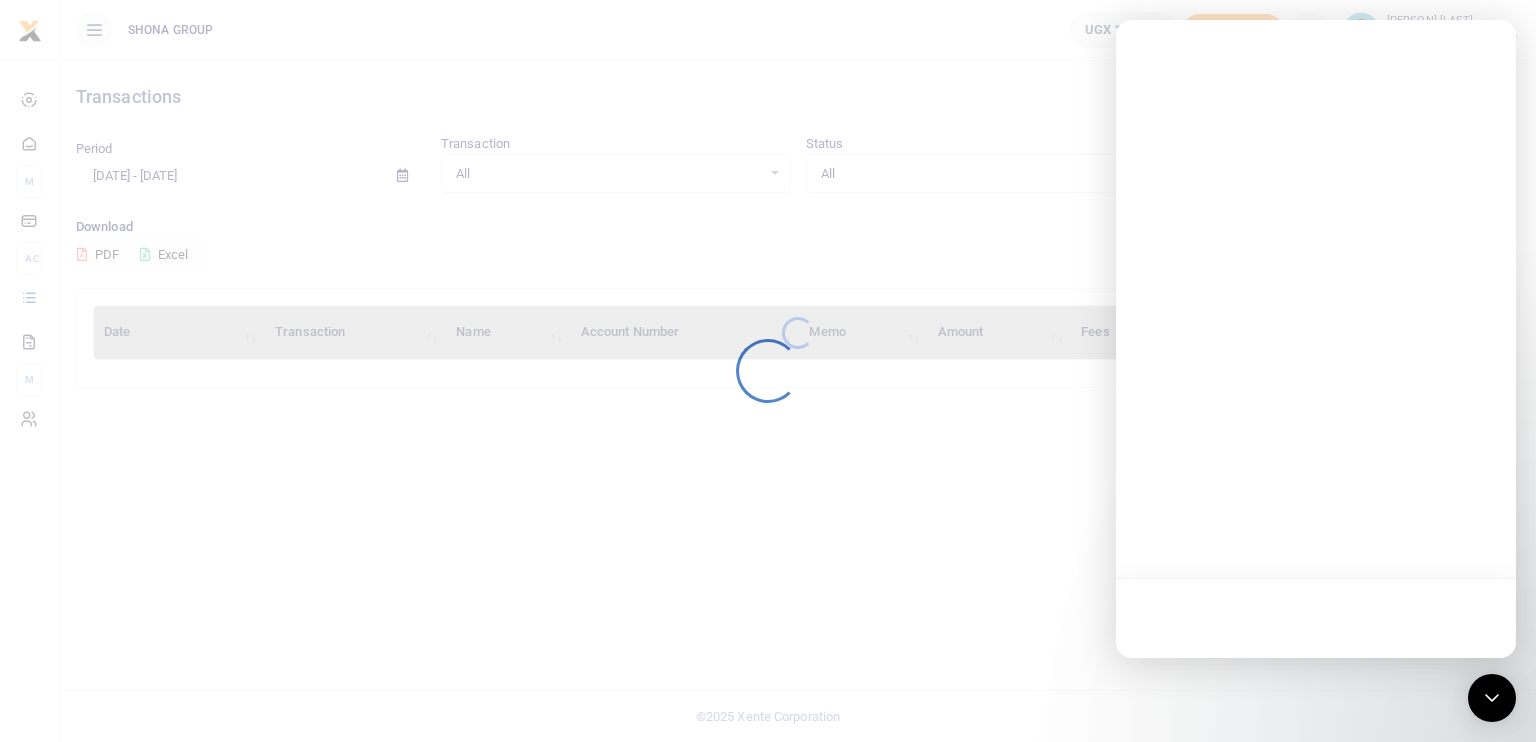 scroll, scrollTop: 0, scrollLeft: 0, axis: both 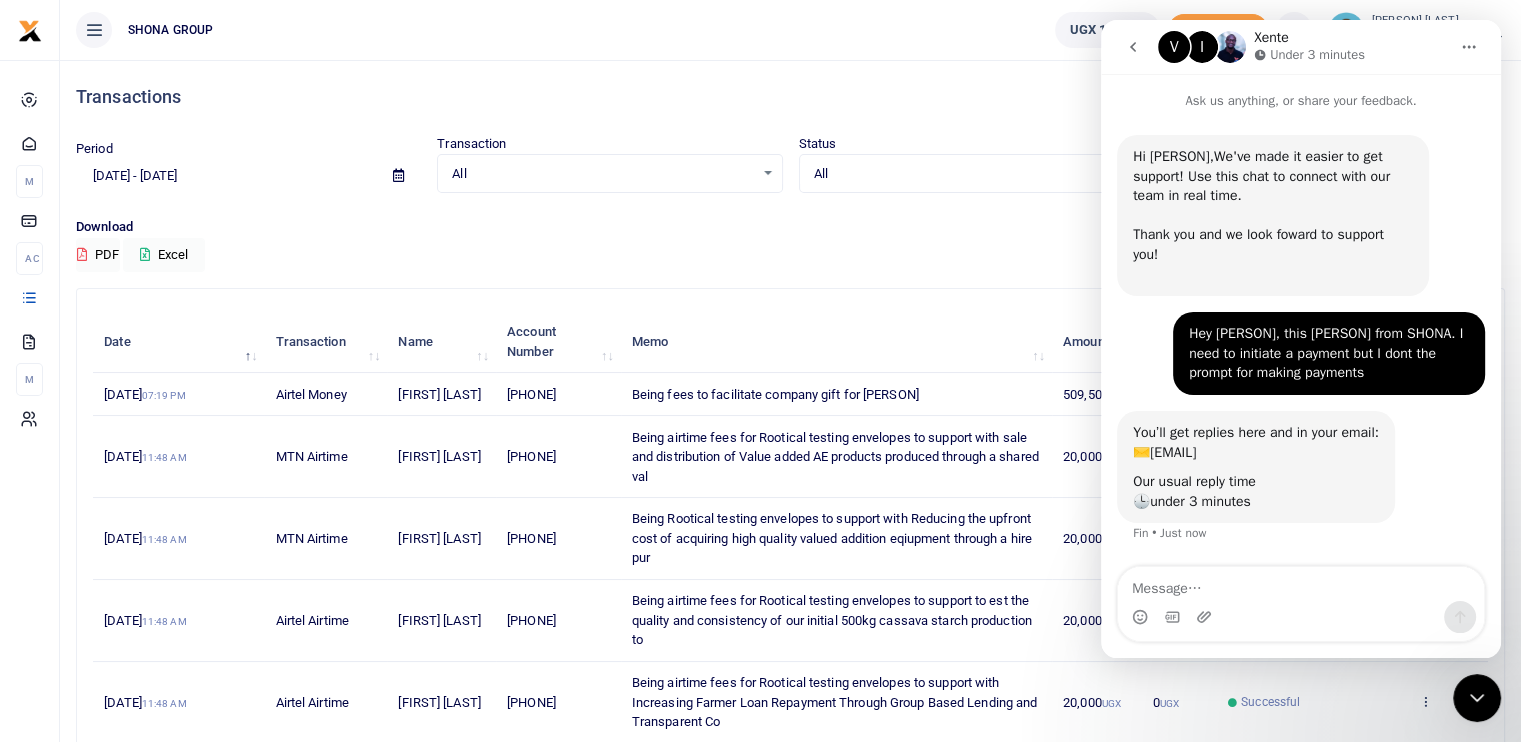 click 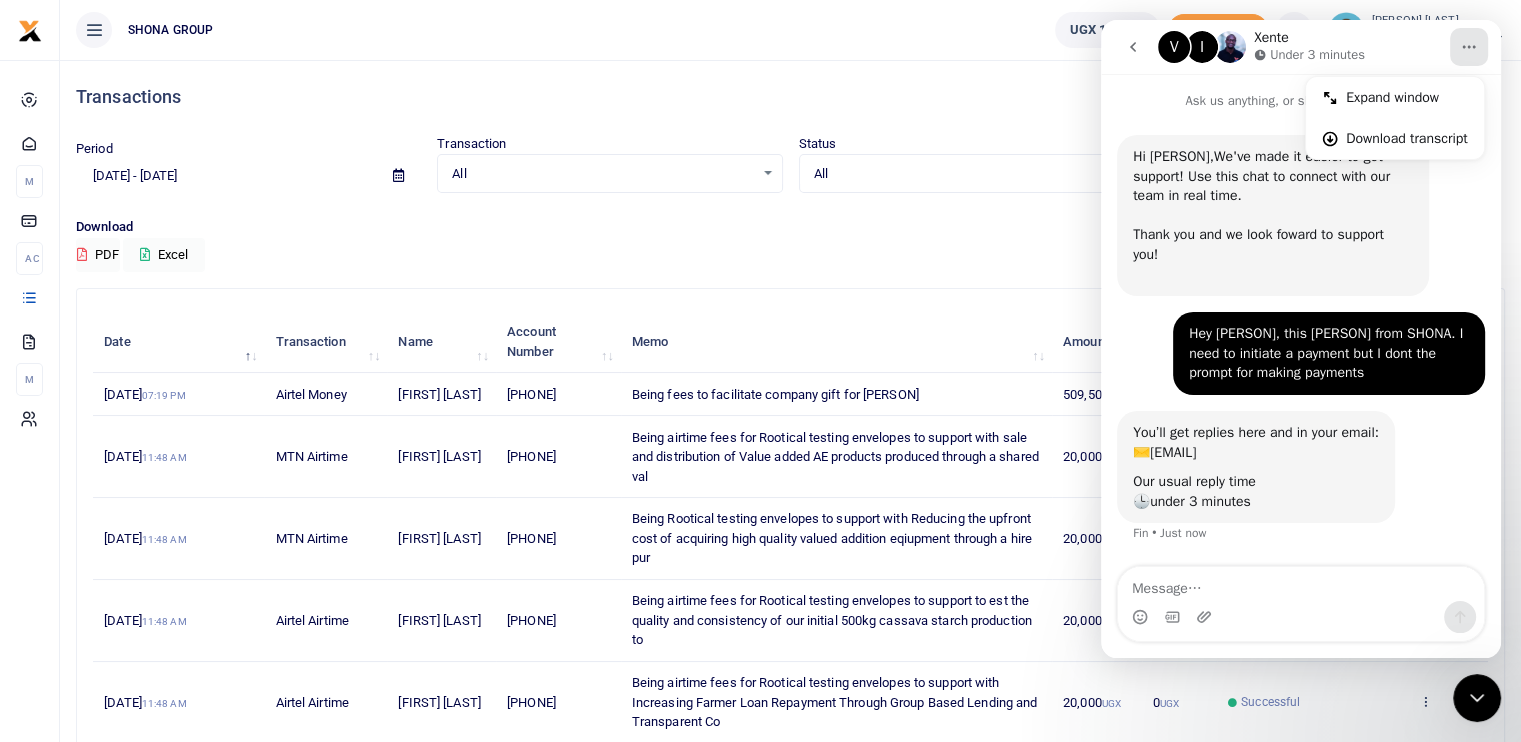 click 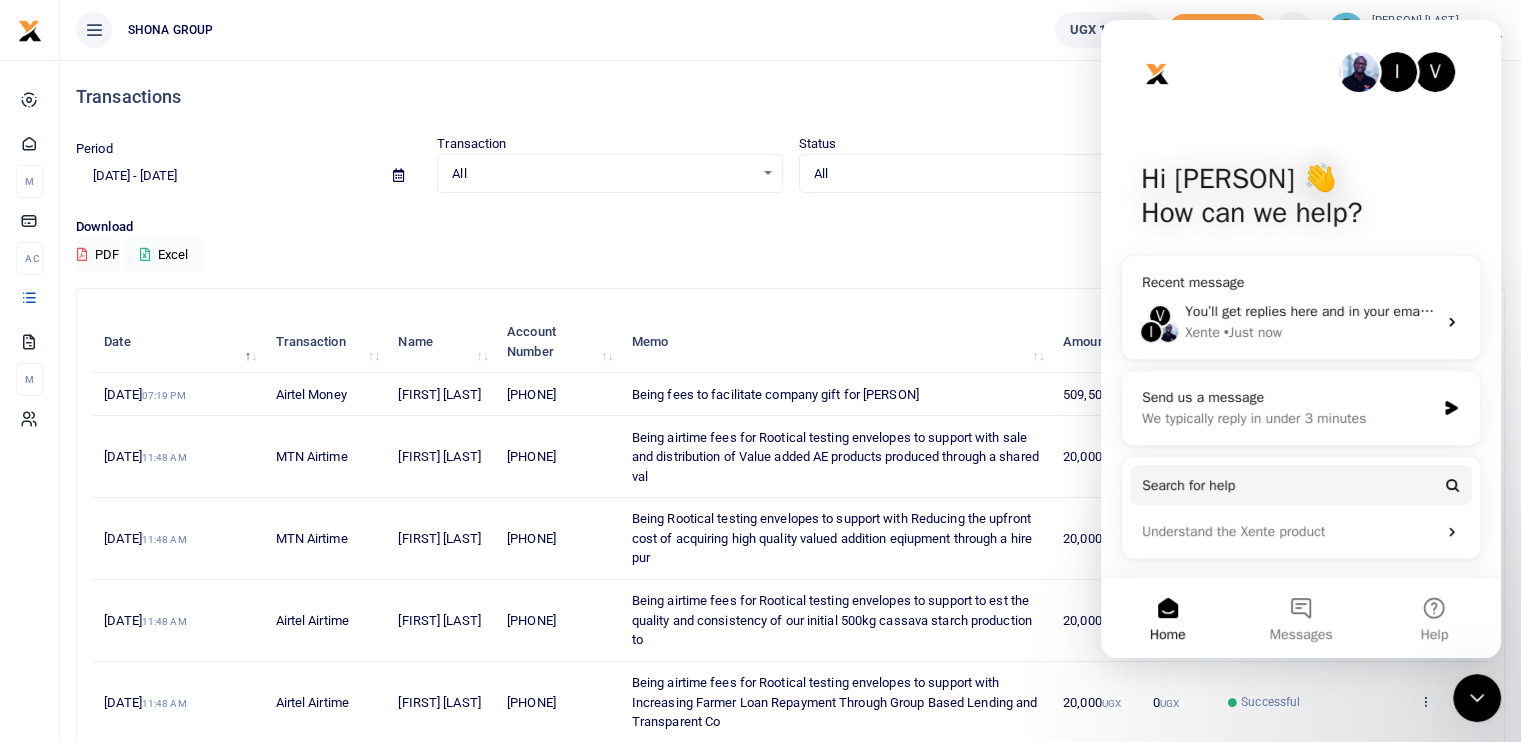 click on "All" at bounding box center (964, 174) 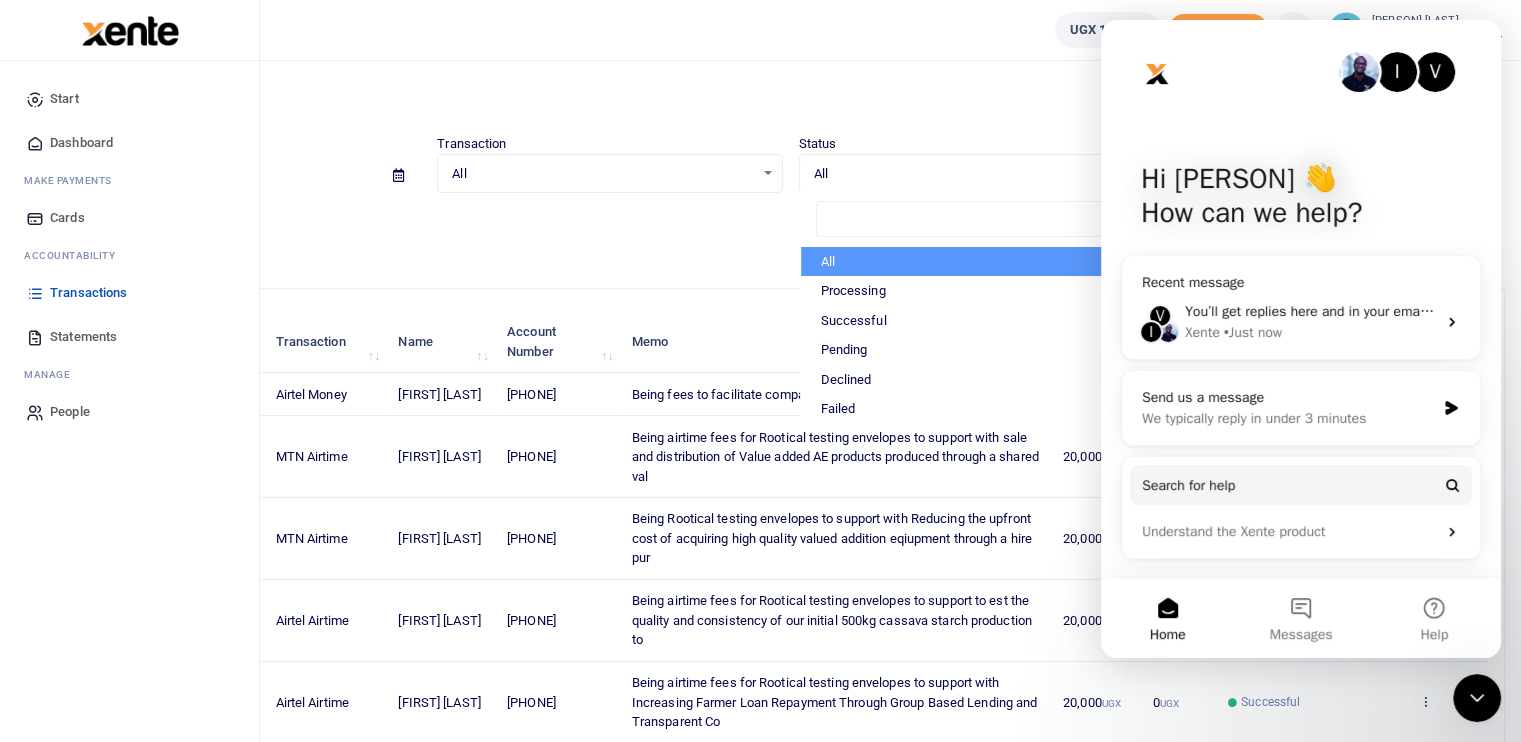 click at bounding box center (35, 412) 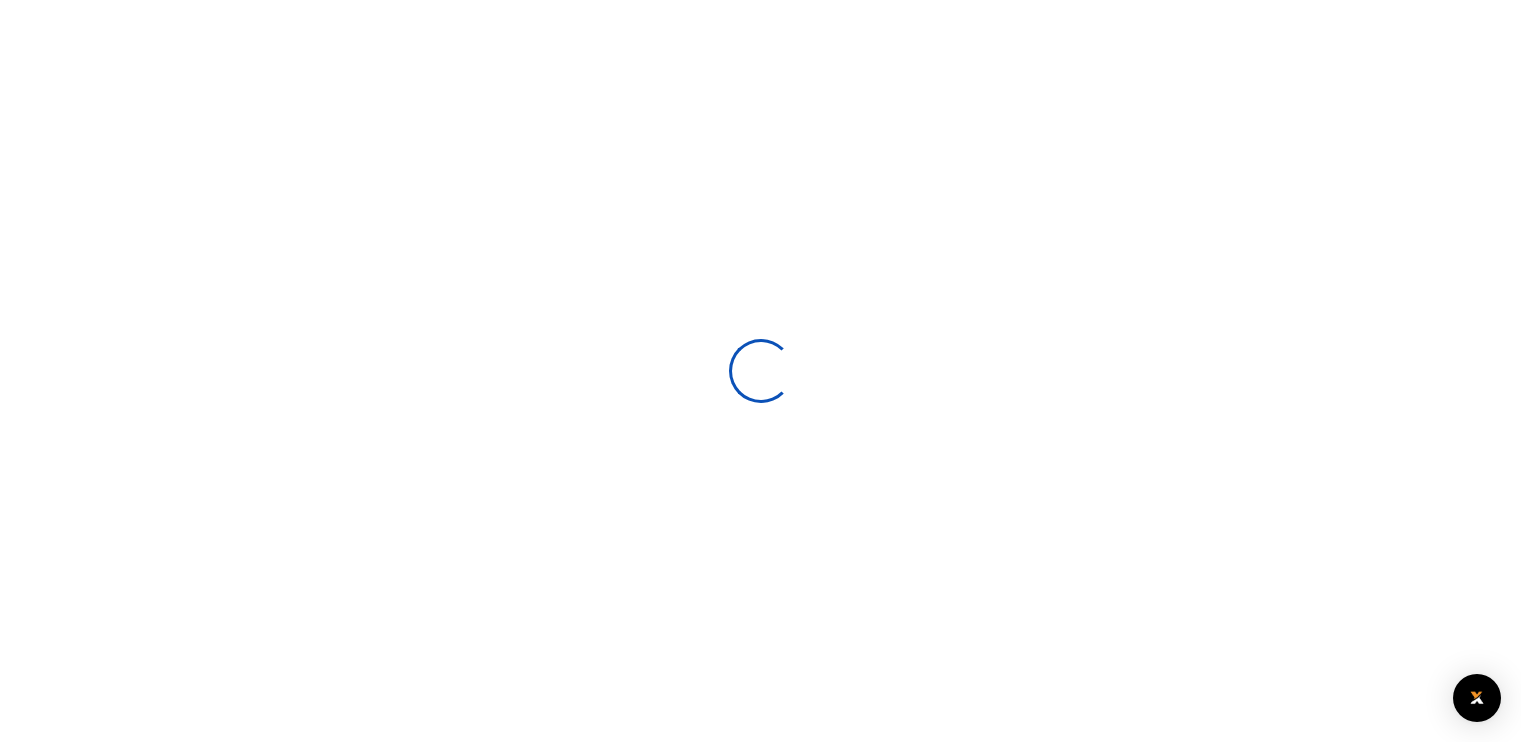 scroll, scrollTop: 0, scrollLeft: 0, axis: both 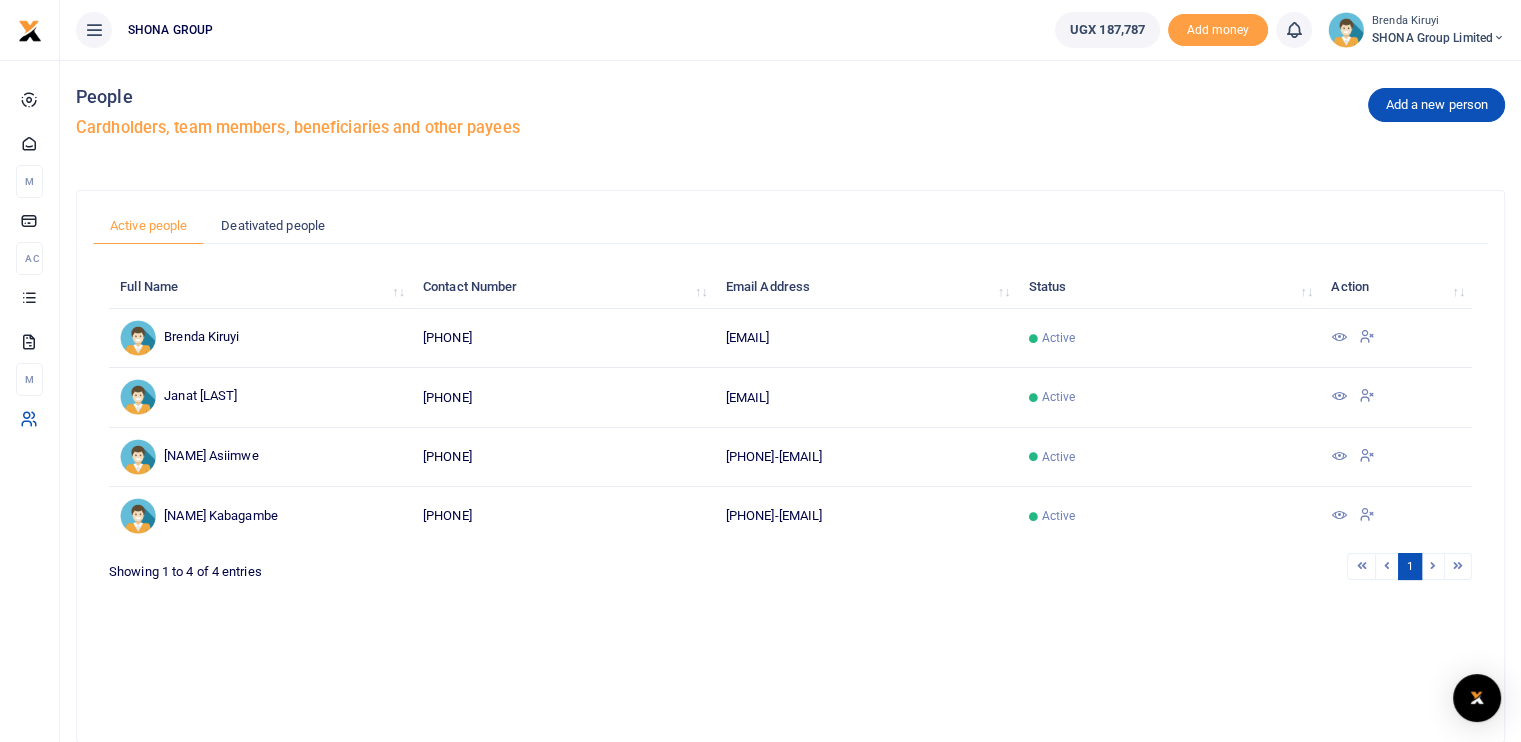click at bounding box center (94, 30) 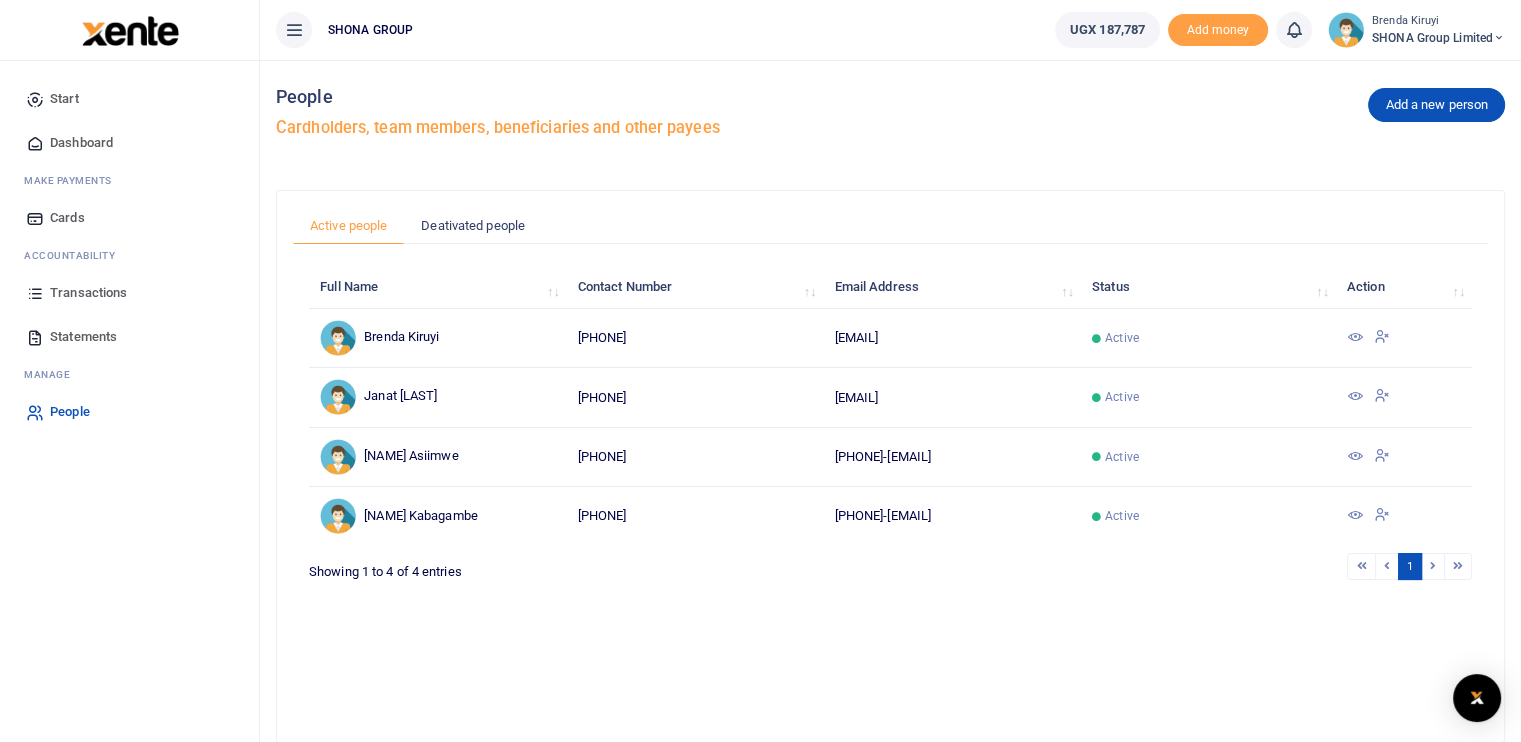 click on "People" at bounding box center [70, 412] 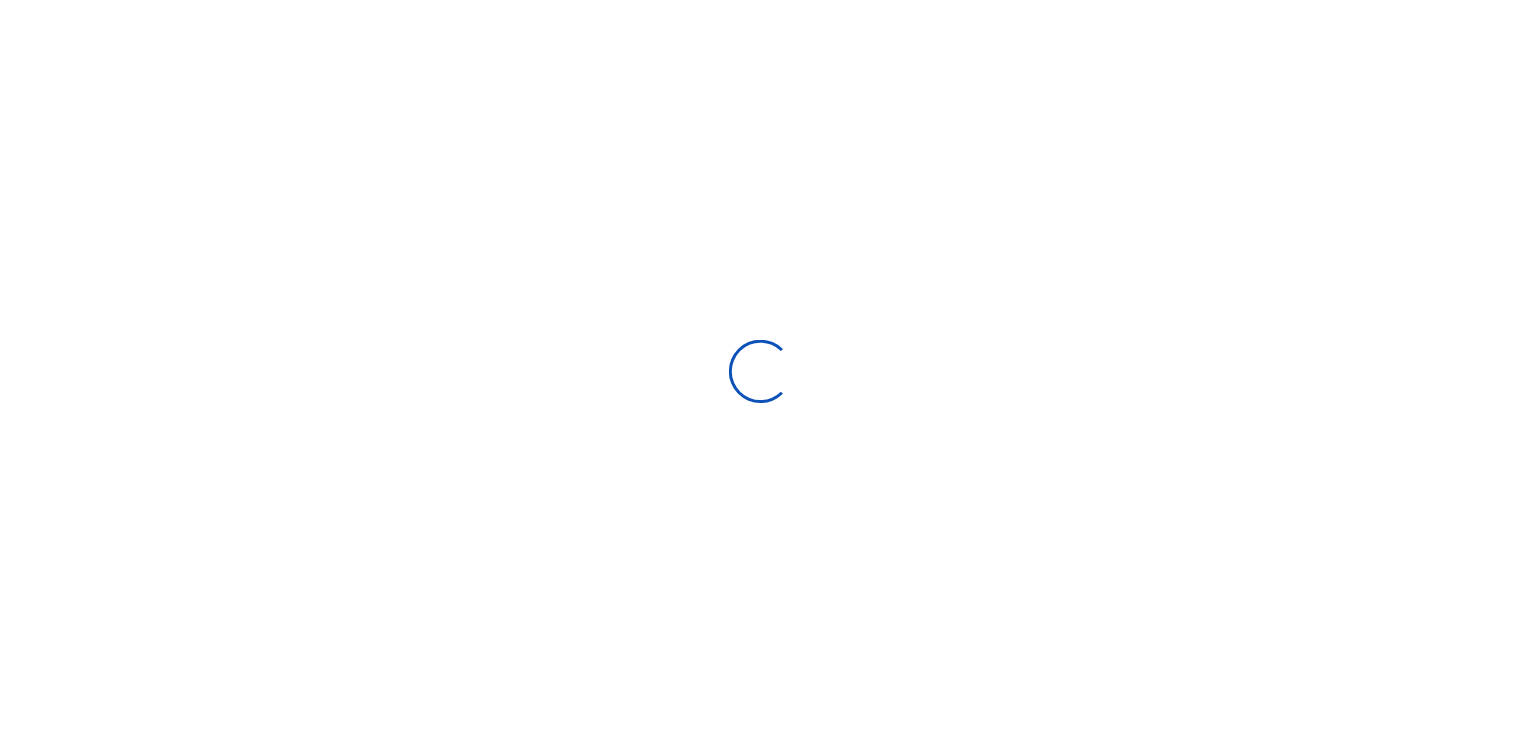 scroll, scrollTop: 0, scrollLeft: 0, axis: both 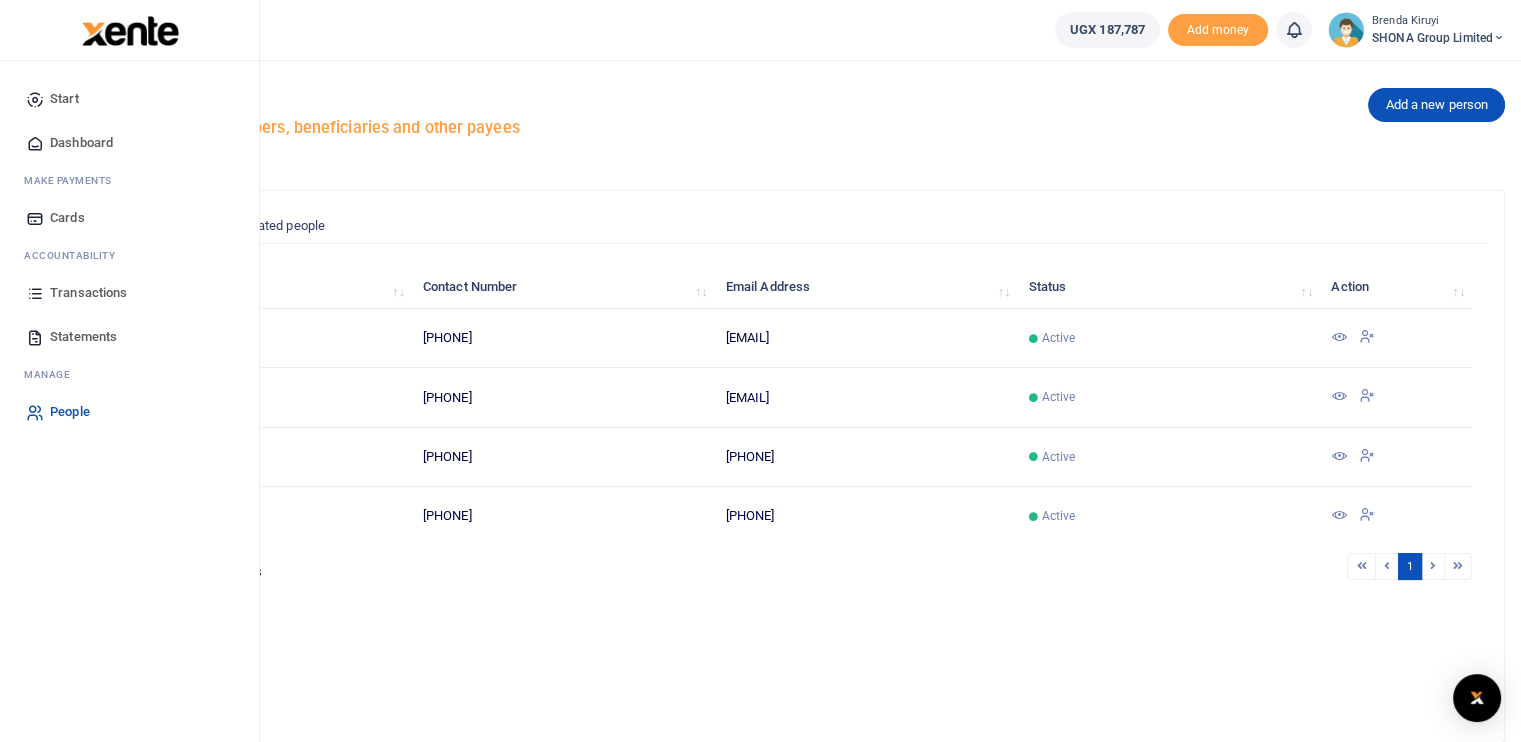 click on "ake Payments" at bounding box center [73, 180] 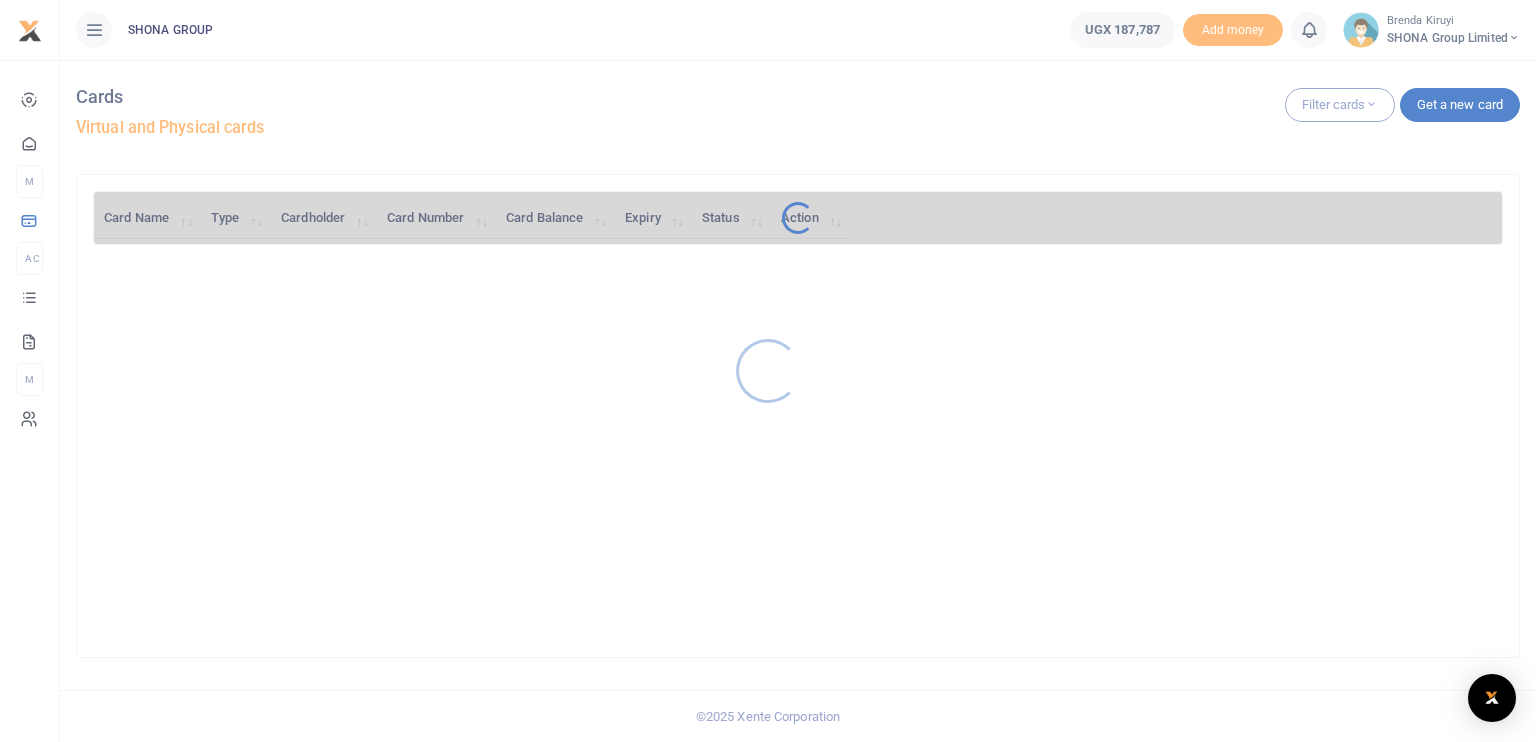 scroll, scrollTop: 0, scrollLeft: 0, axis: both 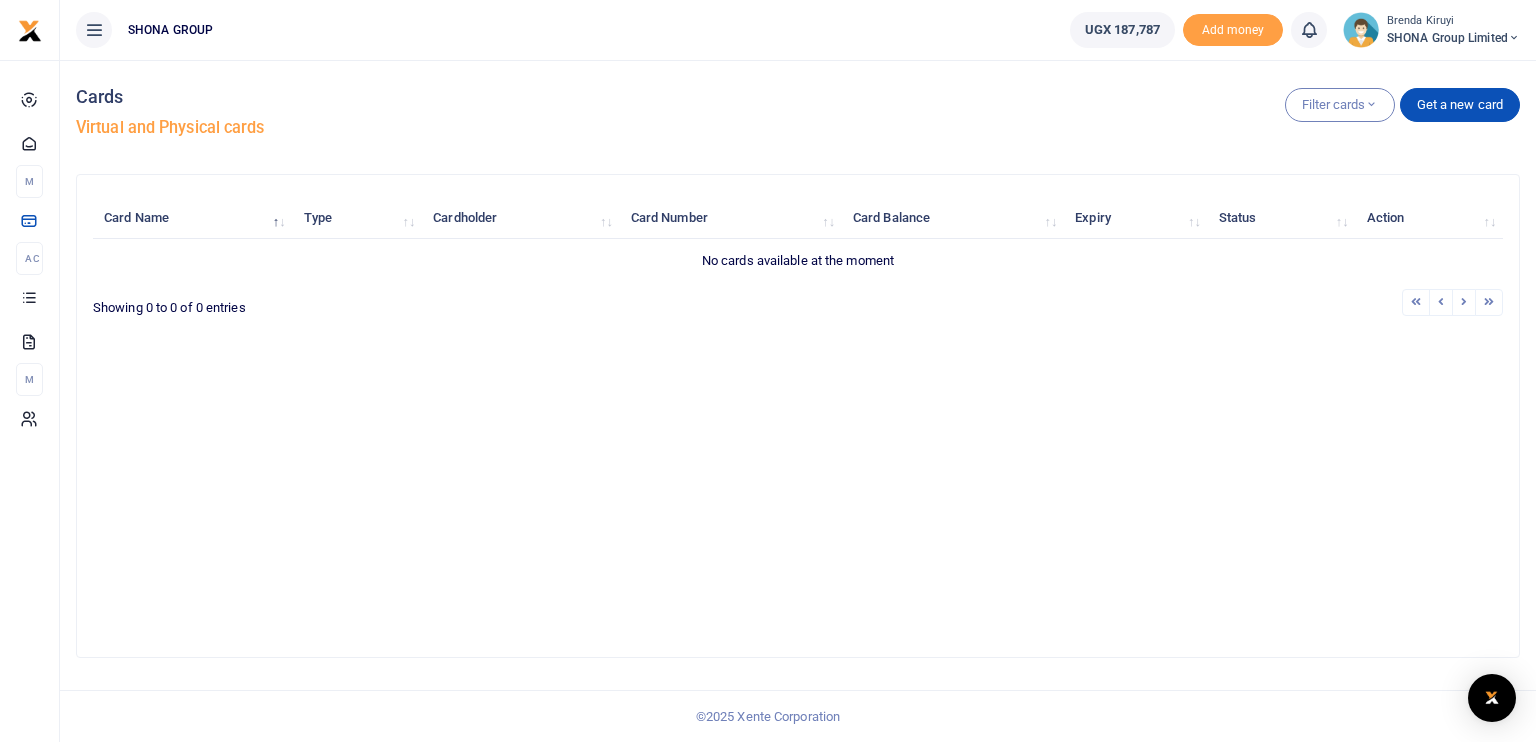 click at bounding box center [1514, 38] 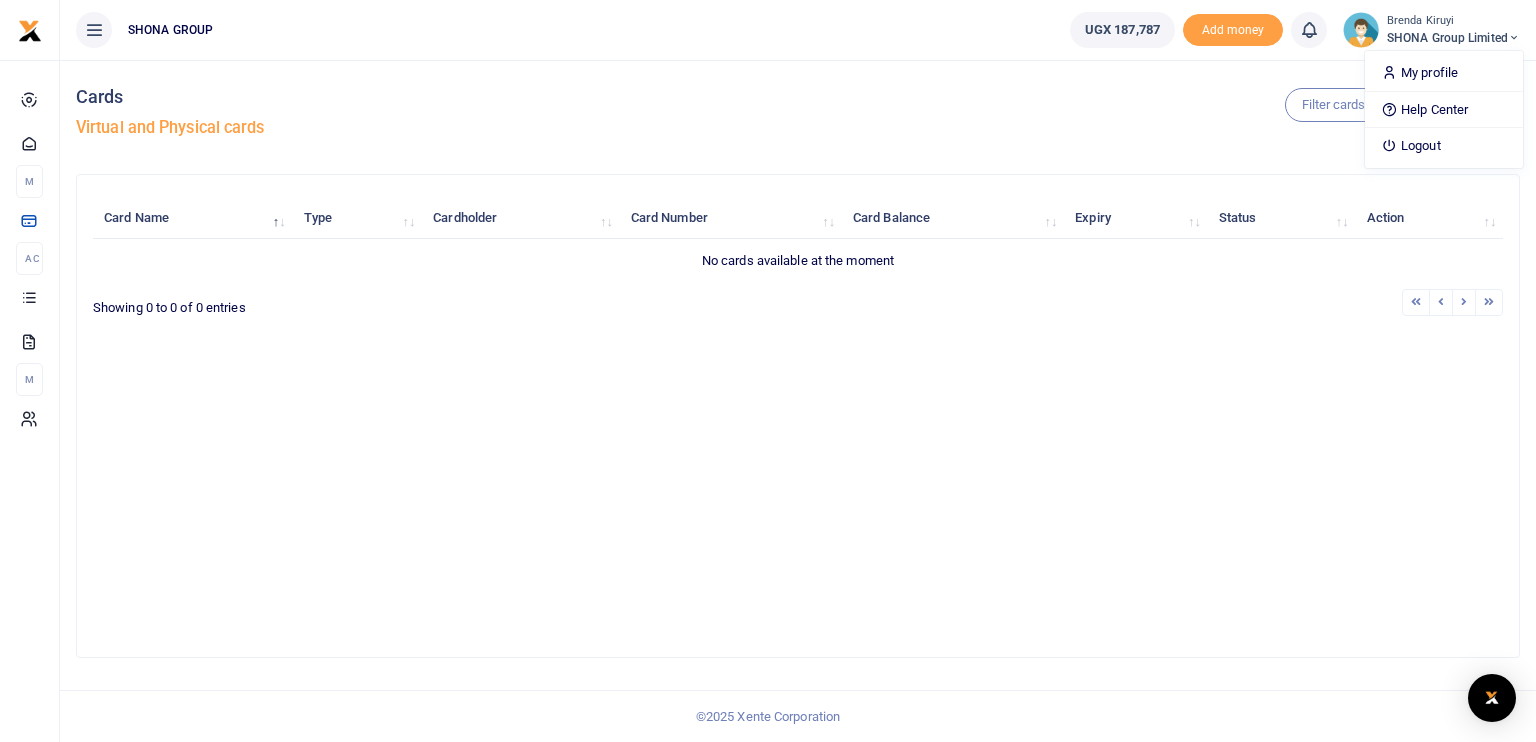 click on "Card Name Type Cardholder Card Number Card Balance Expiry Status Action No cards available at the moment Showing 0 to 0 of 0 entries" at bounding box center (798, 416) 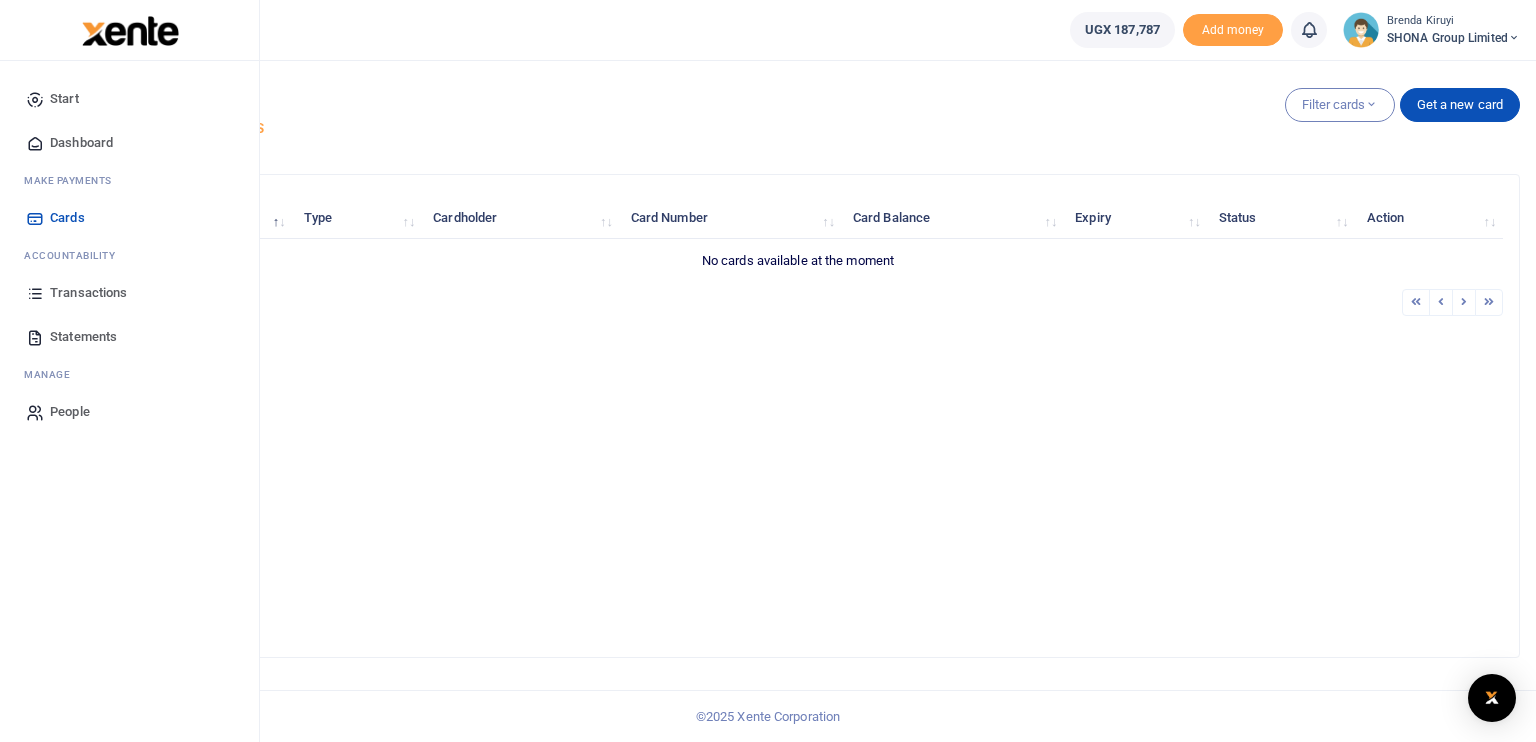 click on "Transactions" at bounding box center (88, 293) 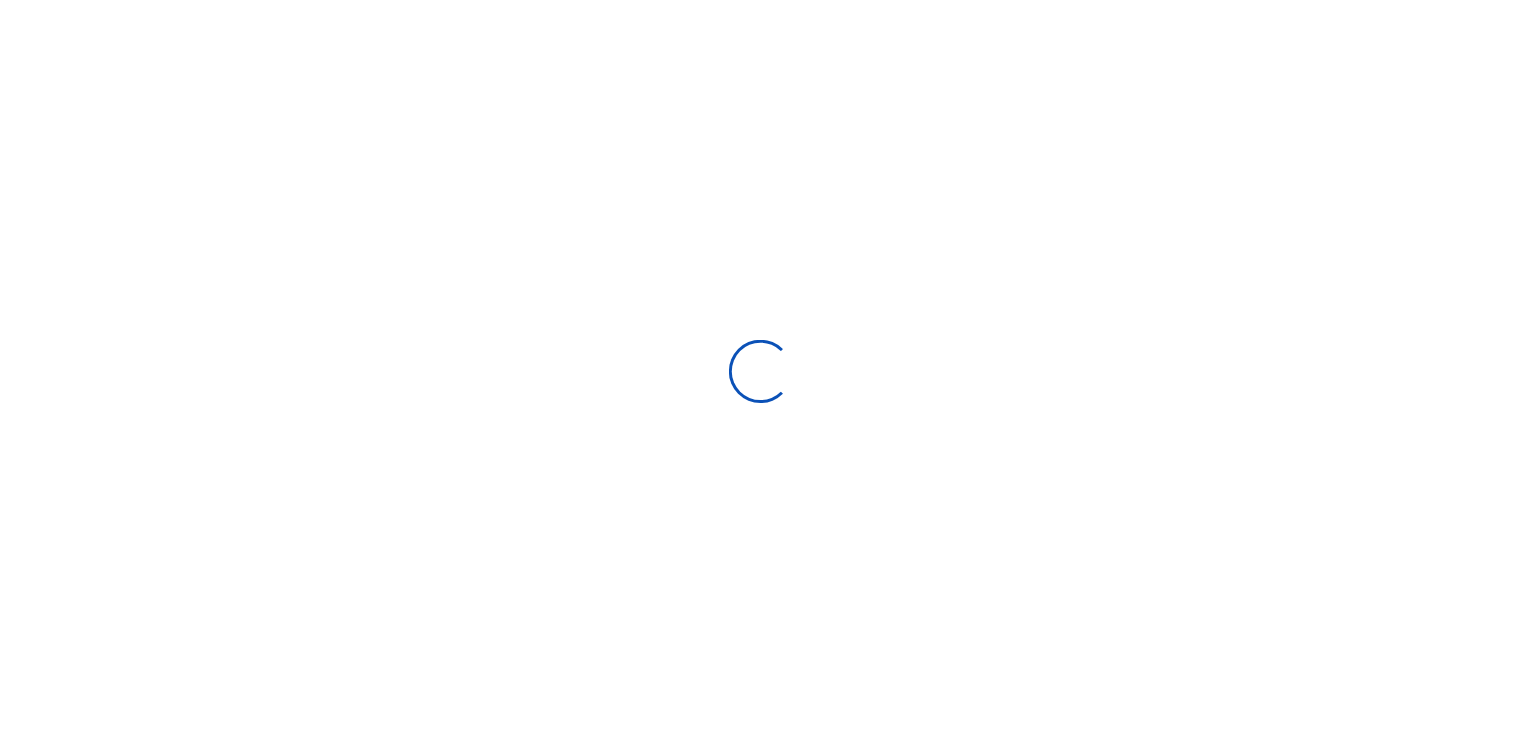 scroll, scrollTop: 0, scrollLeft: 0, axis: both 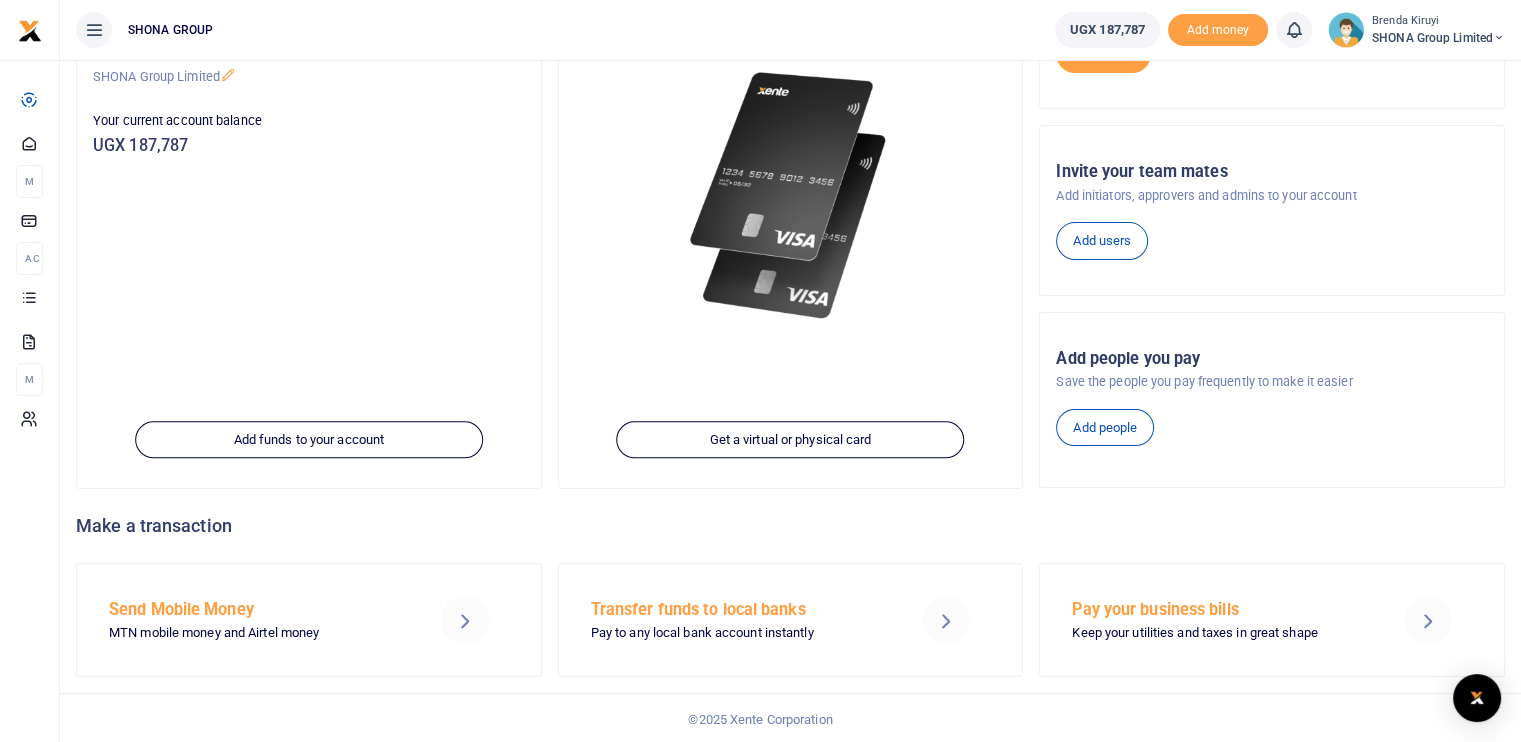click on "MTN mobile money and Airtel money" at bounding box center (257, 633) 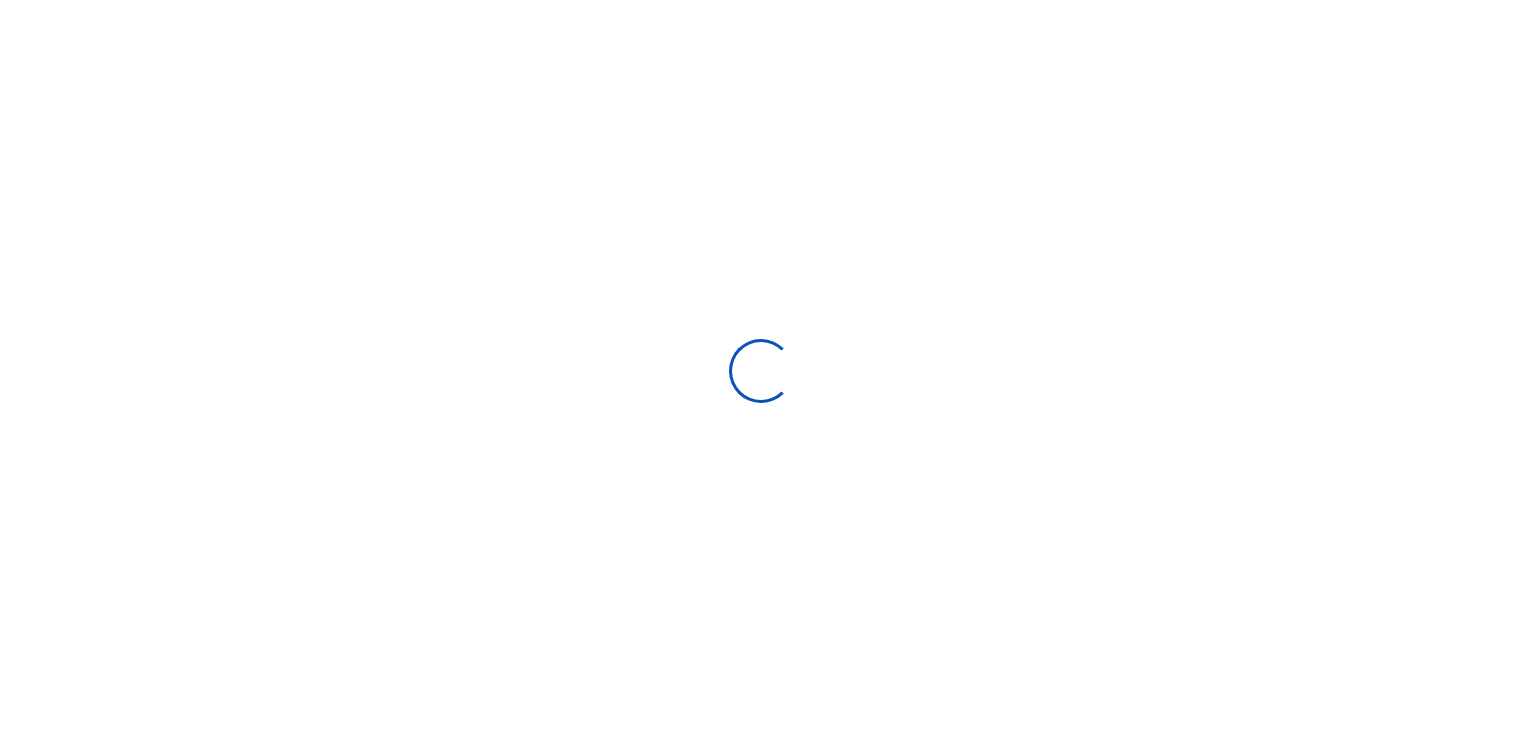 scroll, scrollTop: 0, scrollLeft: 0, axis: both 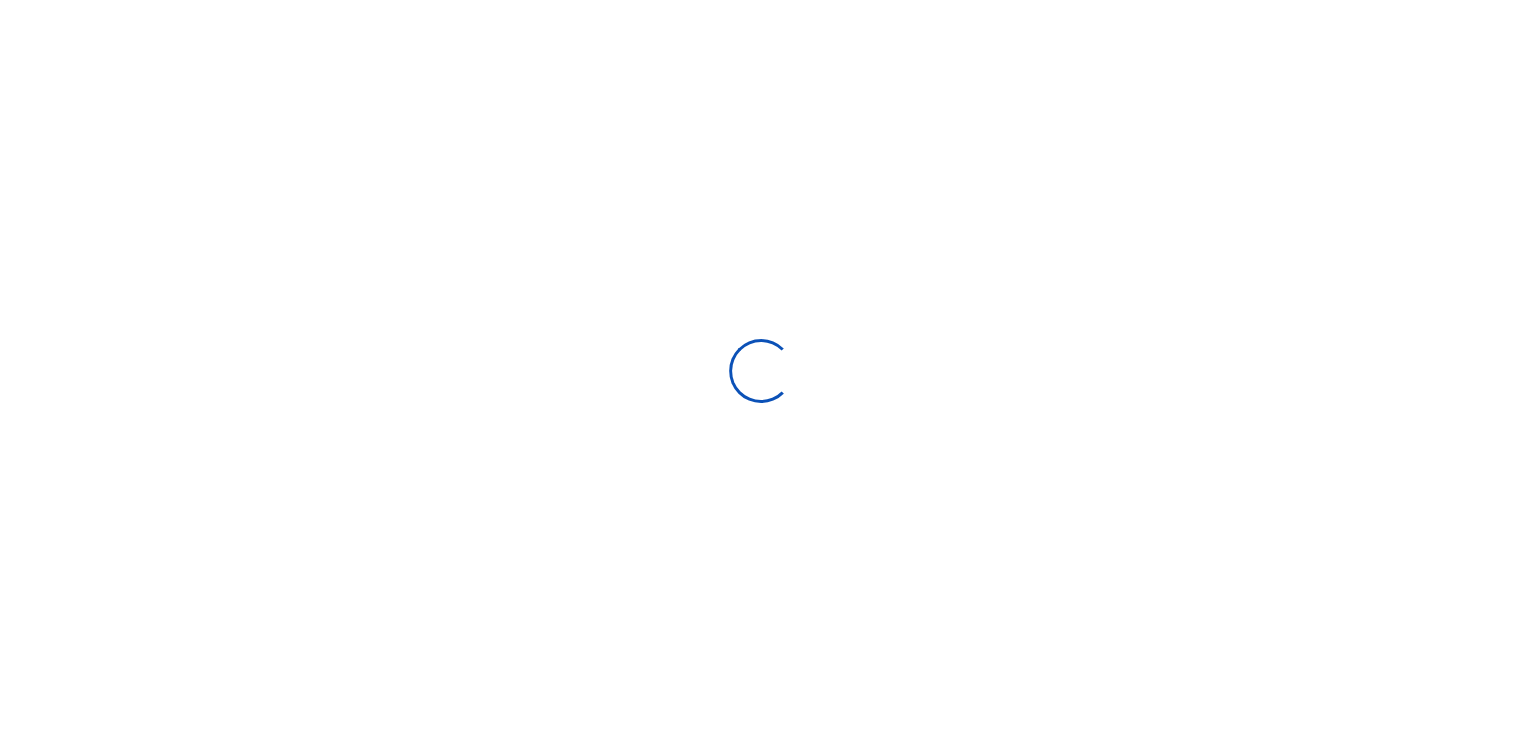 select on "Loading bundles" 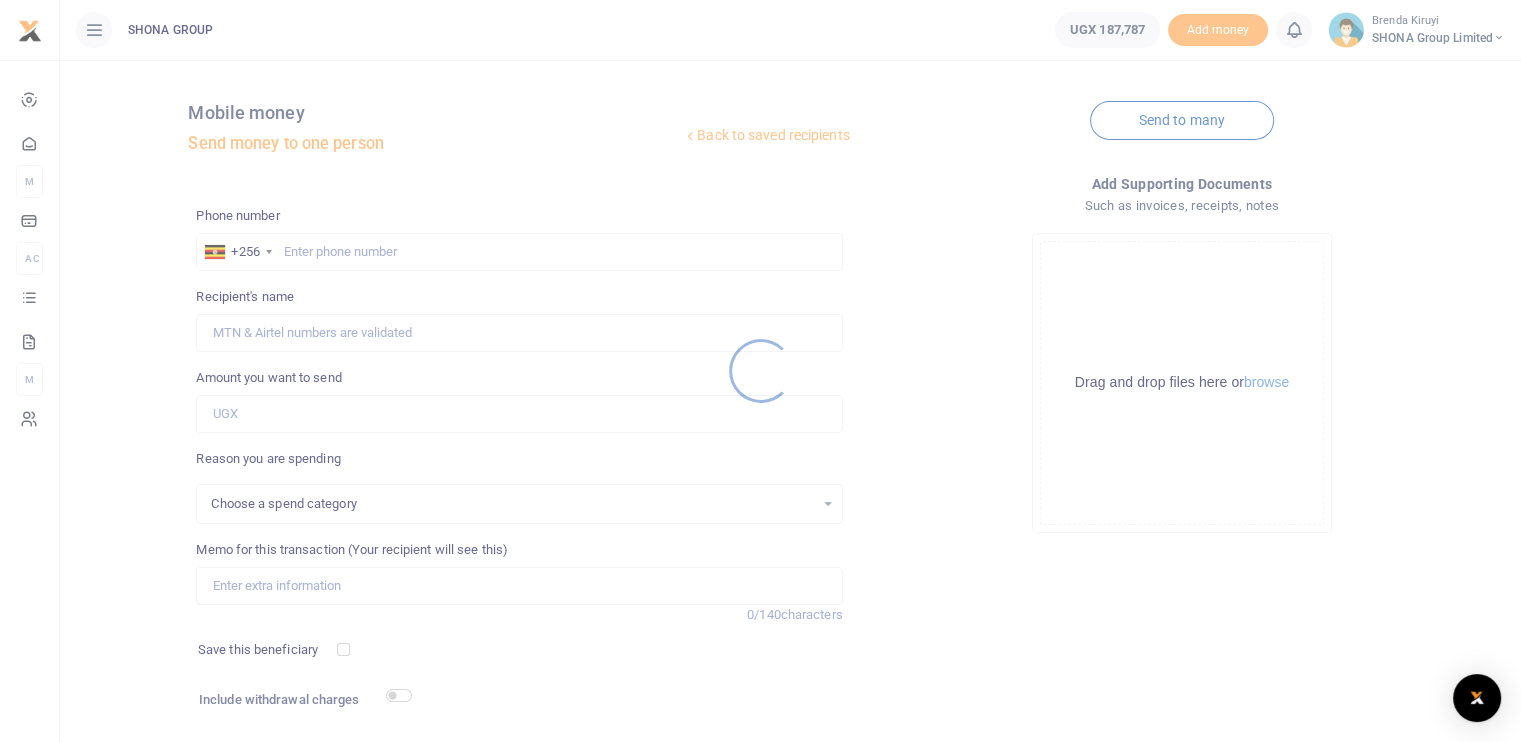 select 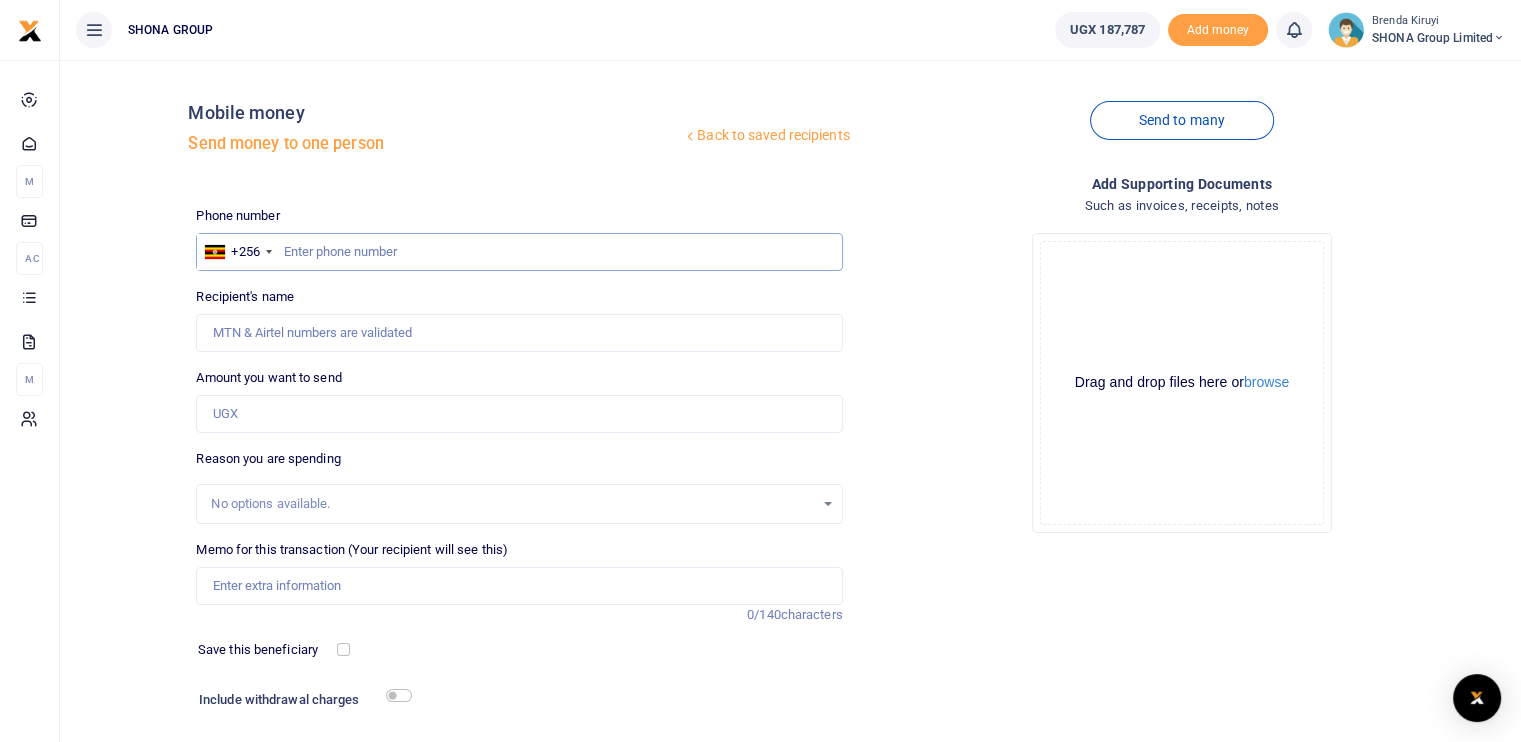 click at bounding box center [519, 252] 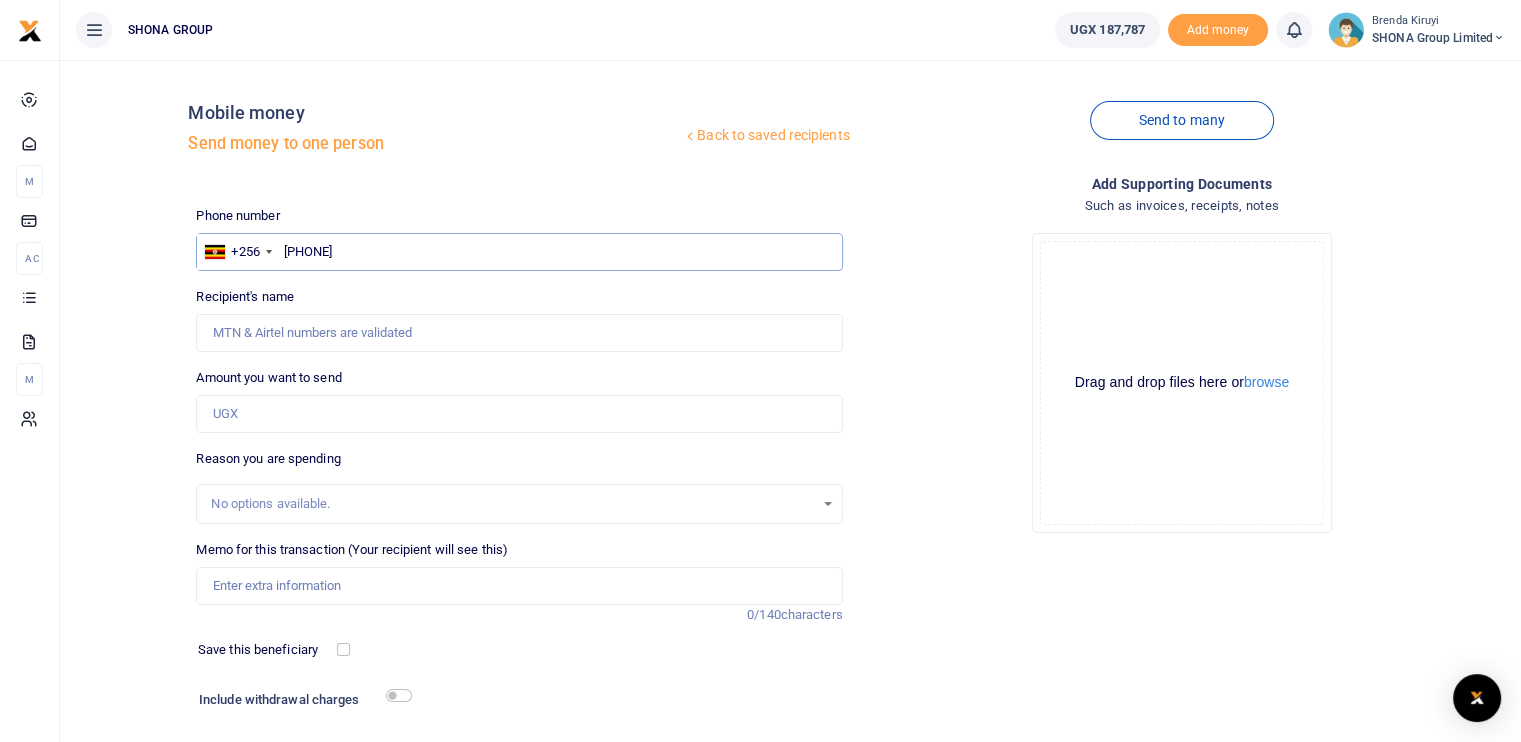 click on "[PHONE]" at bounding box center [519, 252] 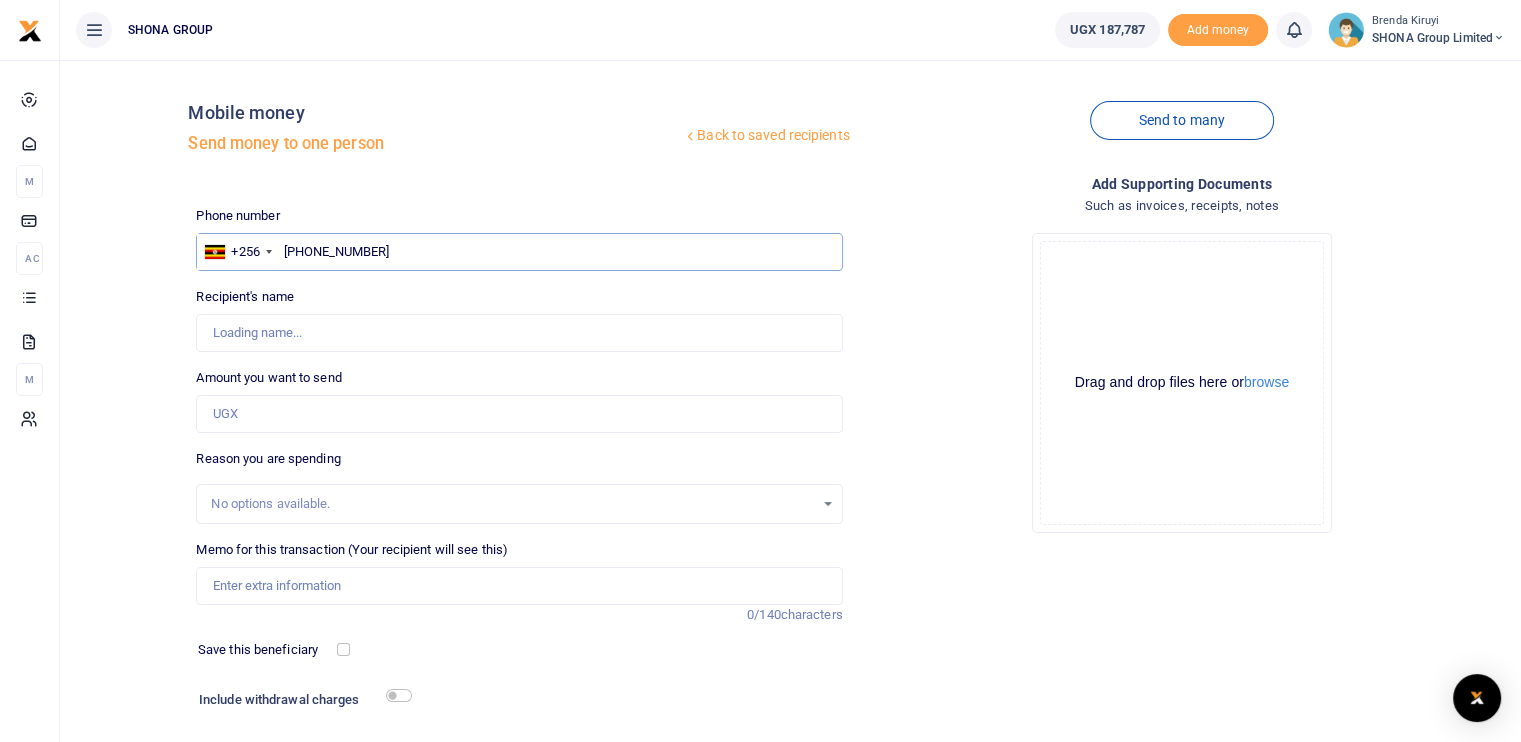 type on "Brenda Kiruyi" 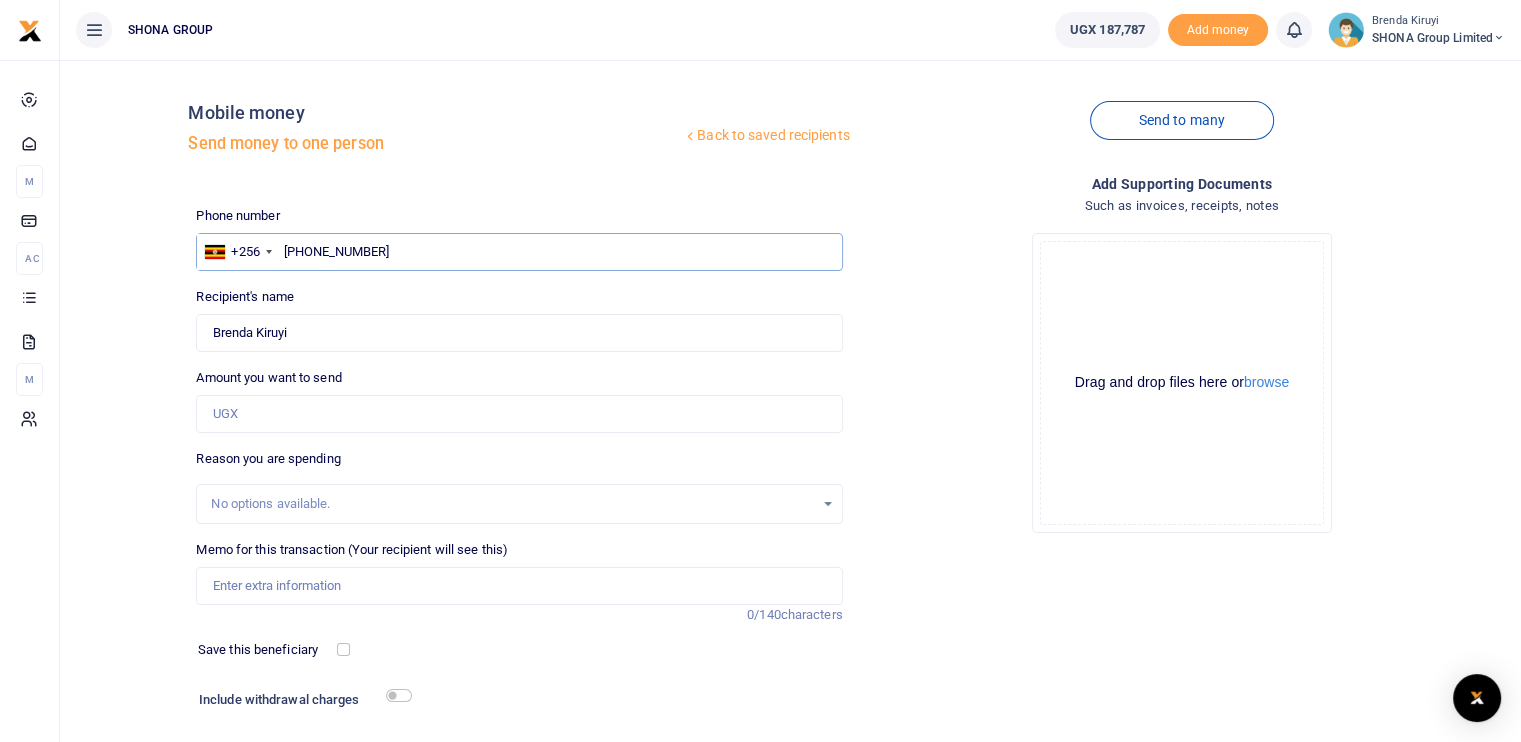 type on "[PHONE_NUMBER]" 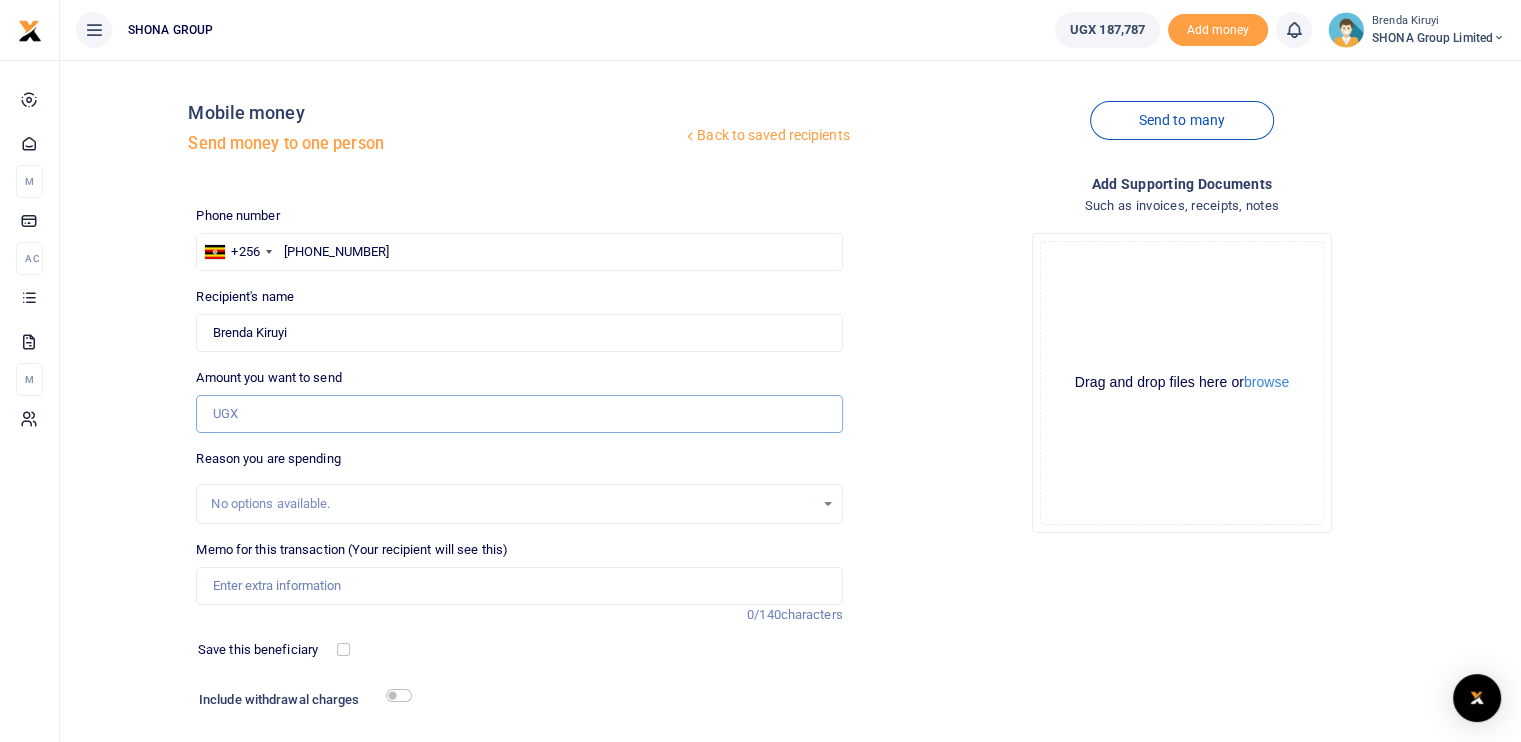click on "Amount you want to send" at bounding box center [519, 414] 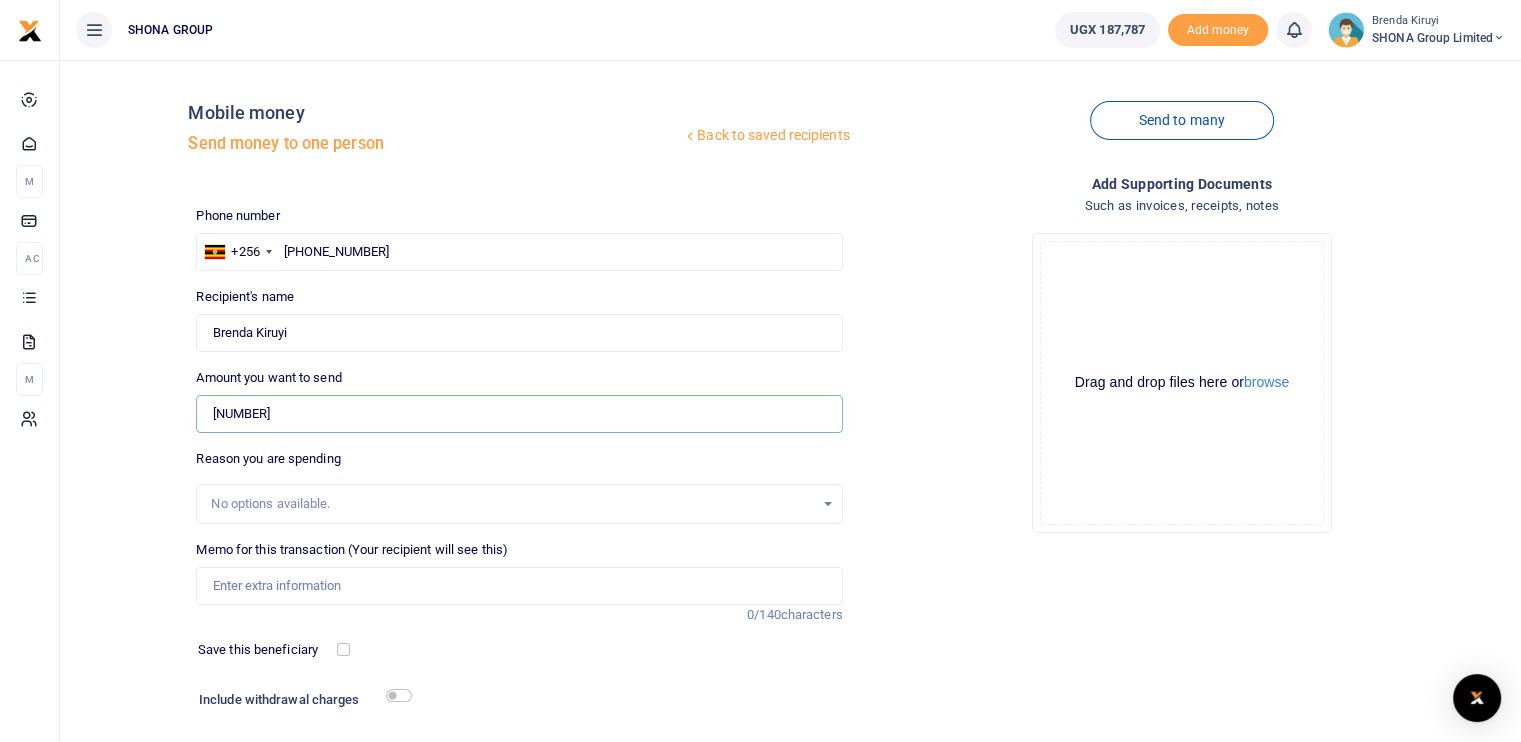 type on "155,000" 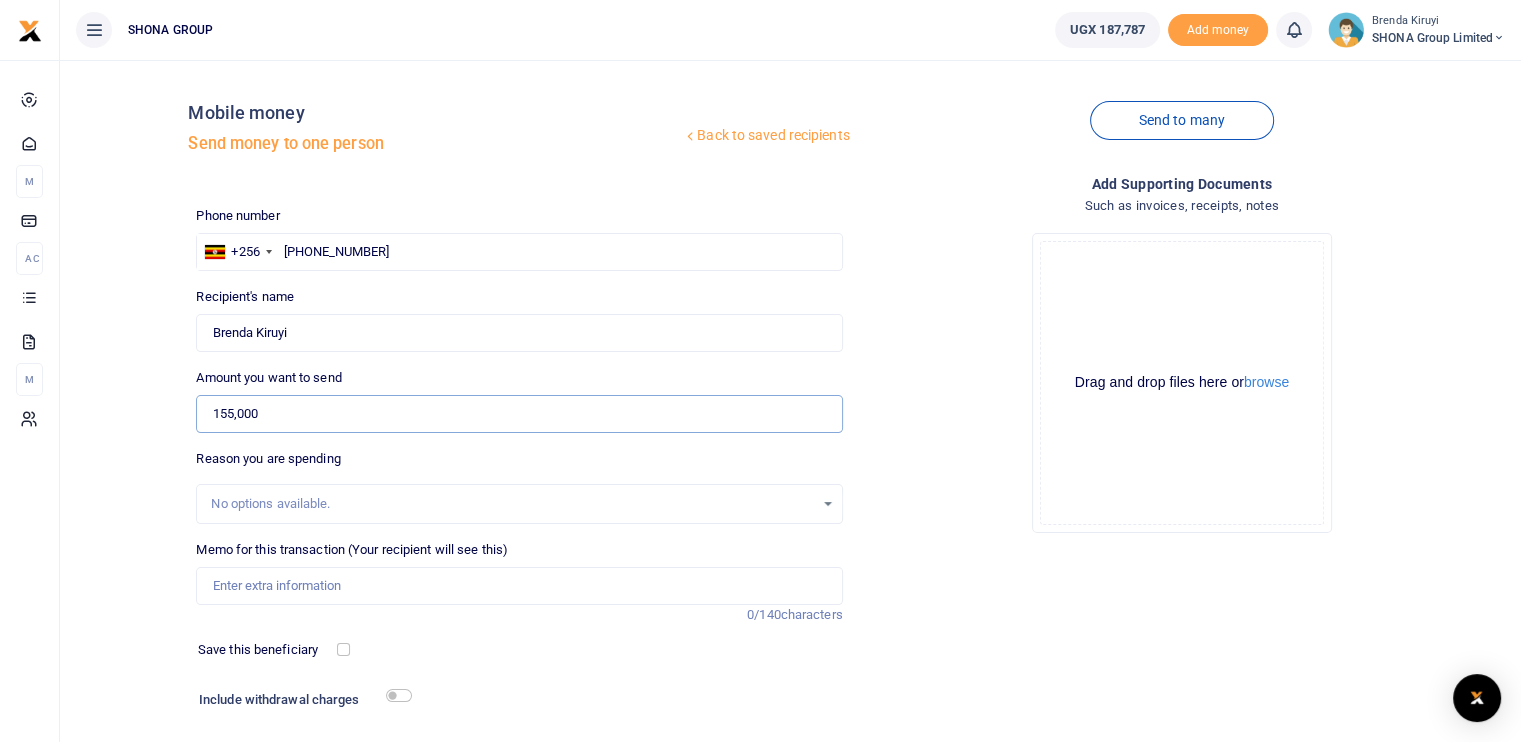 type 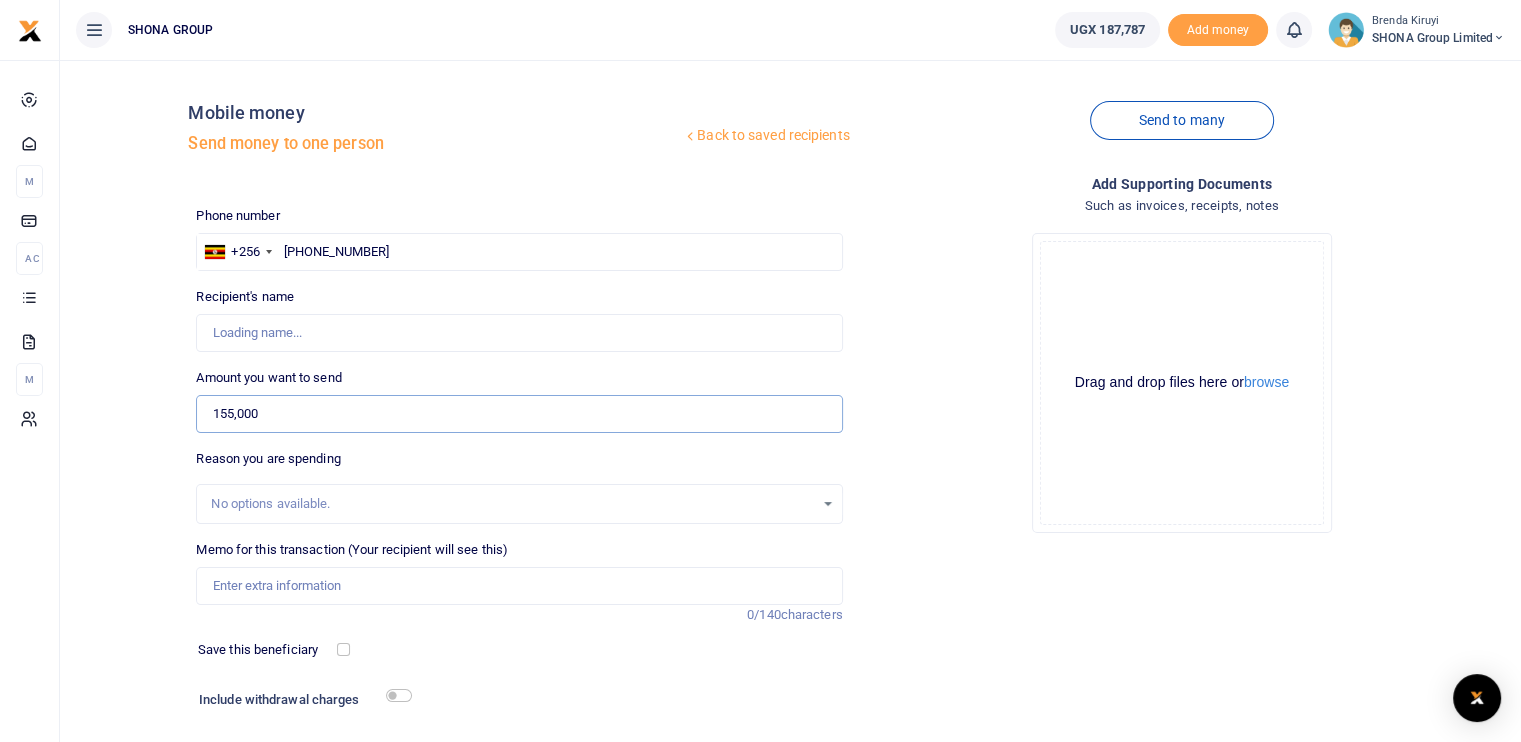 type on "155,000" 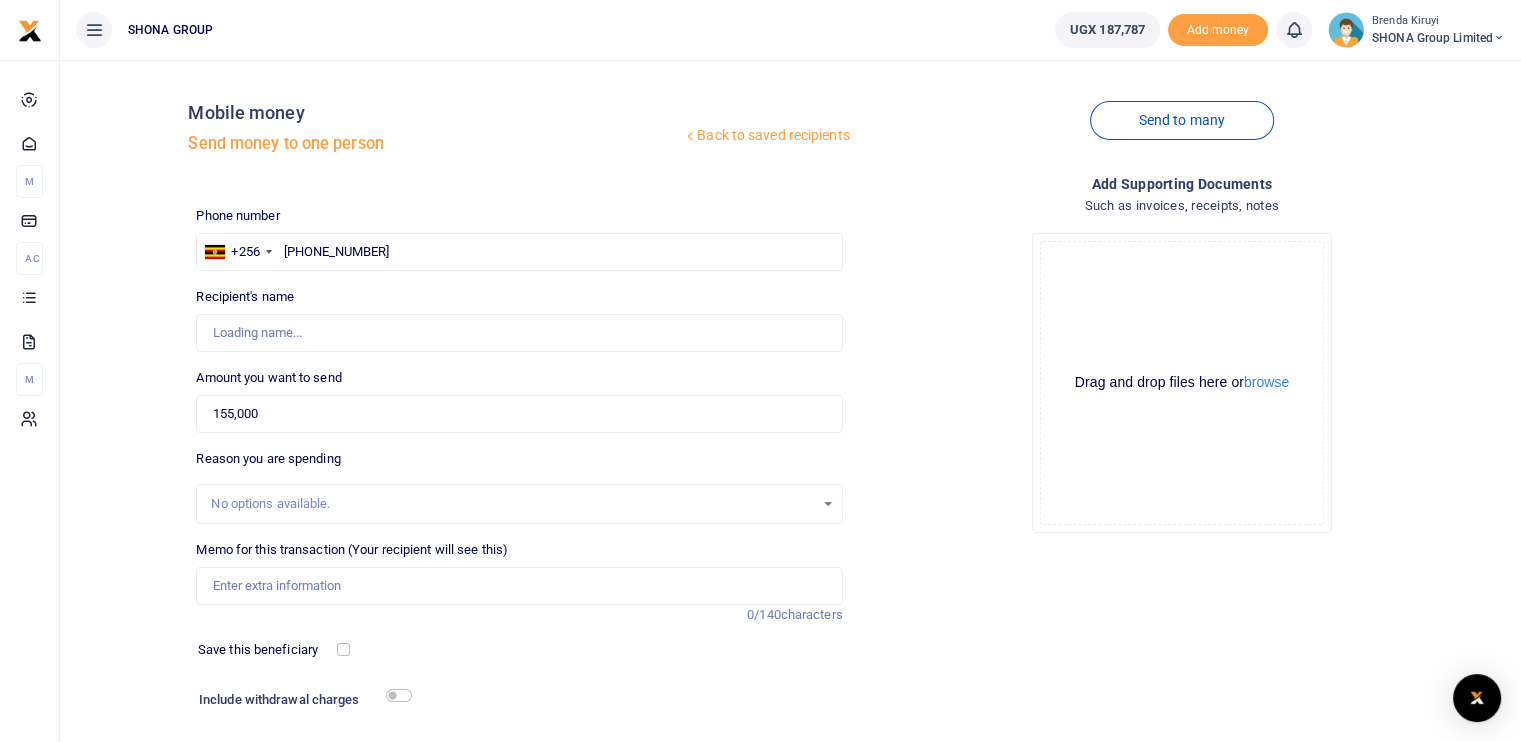 click on "Phone number
+256 Uganda +256 [PHONE]
Phone is required.
Recipient's name
Found
Name is required.
Amount you want to send
[NUMBER]
Amount is required.
0/140" at bounding box center (519, 502) 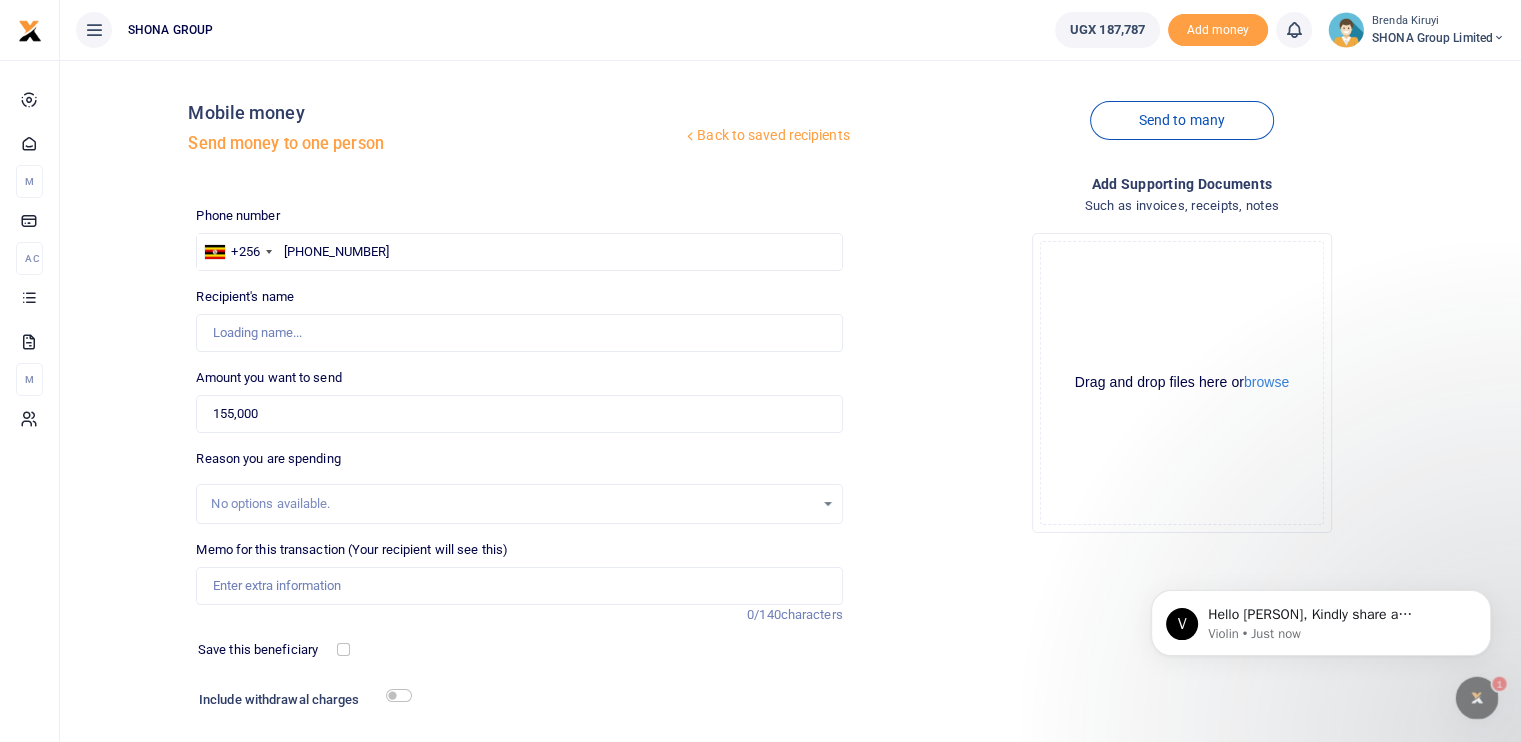 scroll, scrollTop: 0, scrollLeft: 0, axis: both 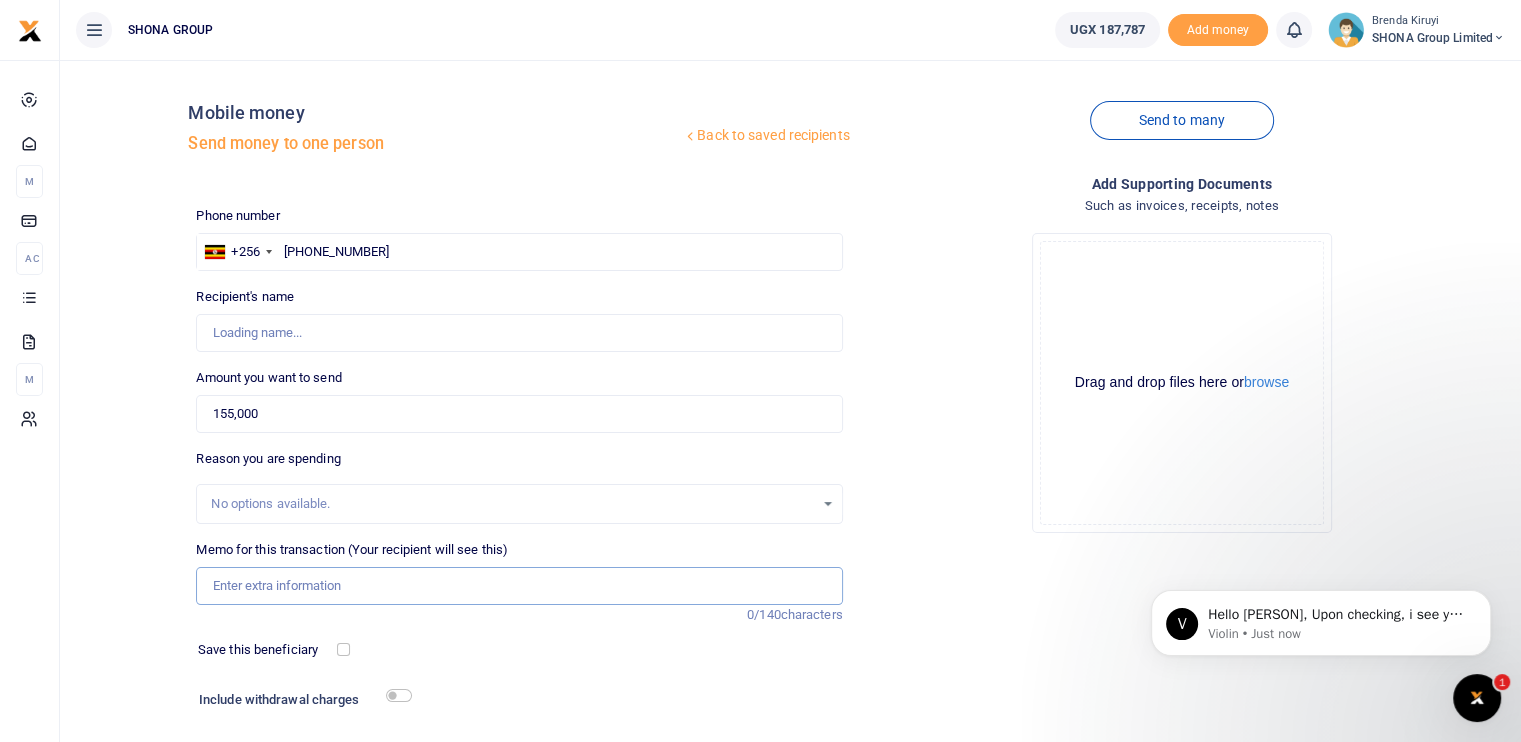 click on "Memo for this transaction (Your recipient will see this)" at bounding box center [519, 586] 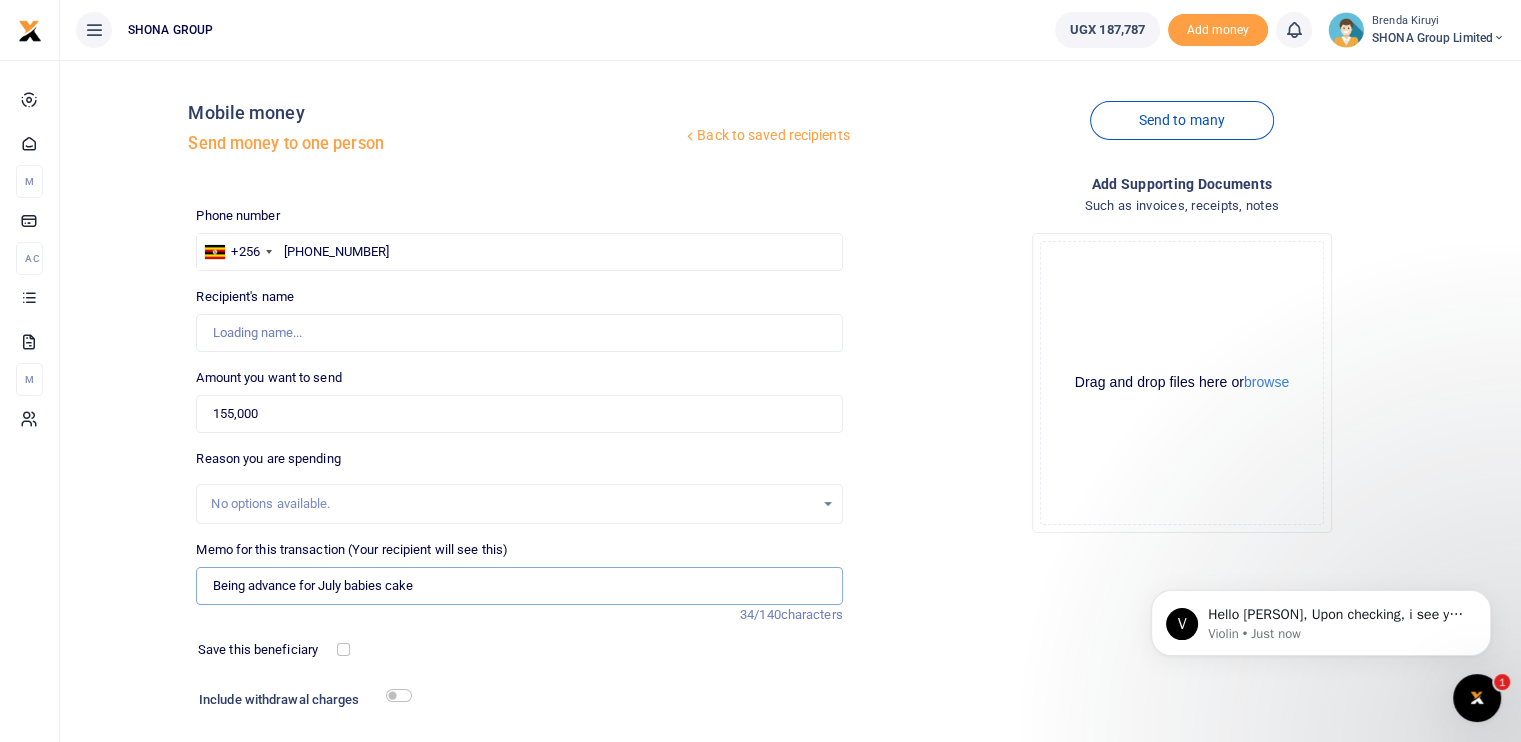 click on "Being advance for July babies cake" at bounding box center [519, 586] 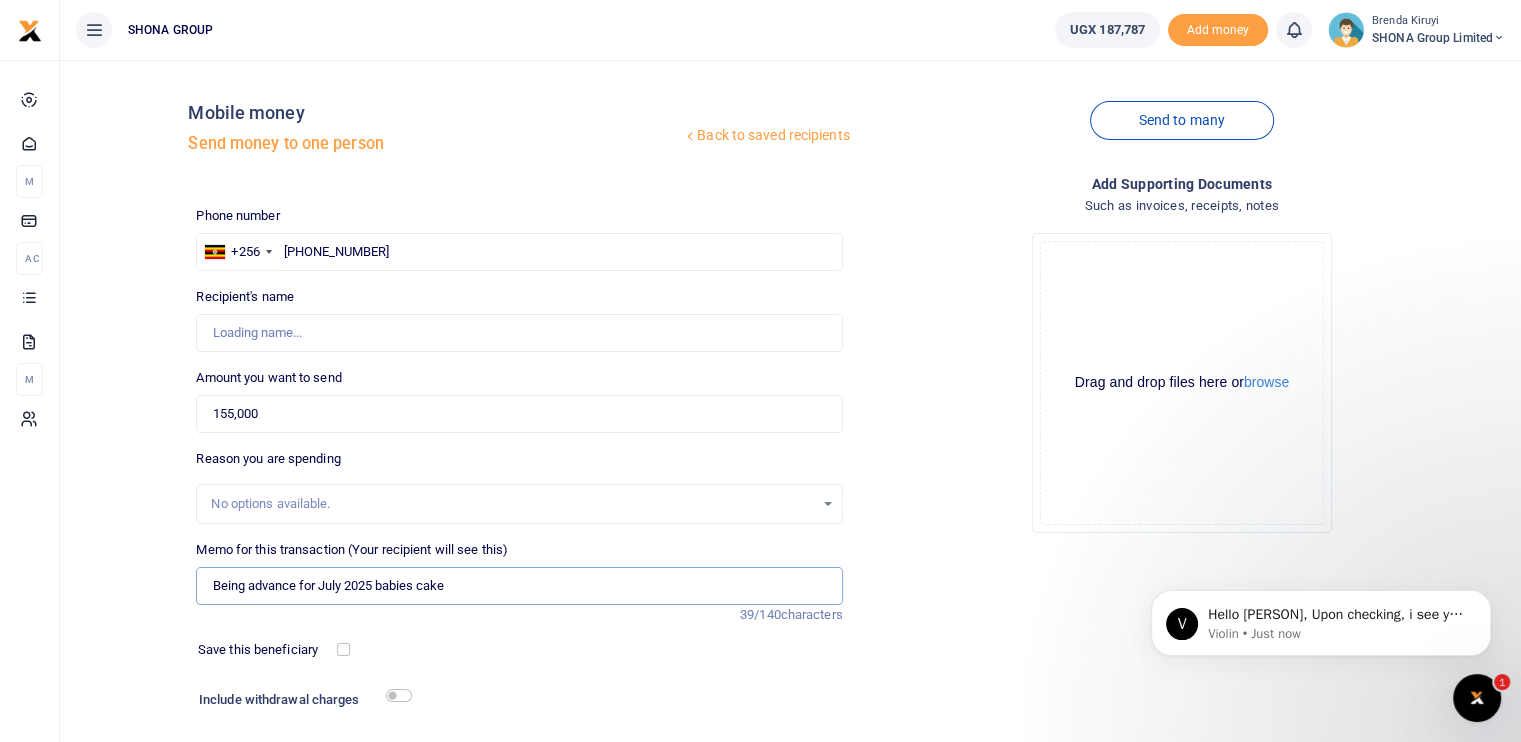 drag, startPoint x: 460, startPoint y: 585, endPoint x: 348, endPoint y: 587, distance: 112.01785 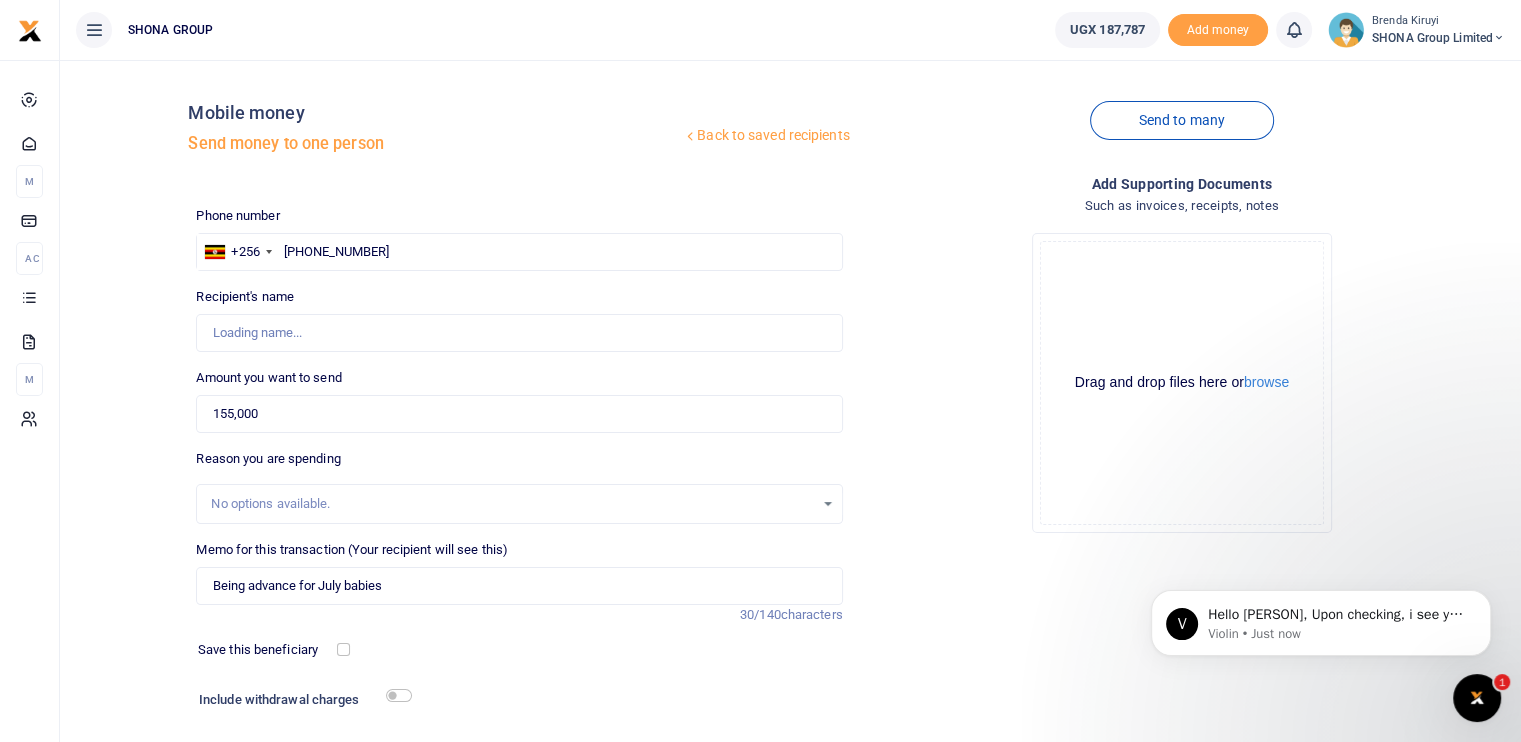click on "Phone number
+256 Uganda +256 [PHONE]
Phone is required.
Recipient's name
Found
Name is required.
Amount you want to send
[NUMBER]
Amount is required.
30/140" at bounding box center [519, 502] 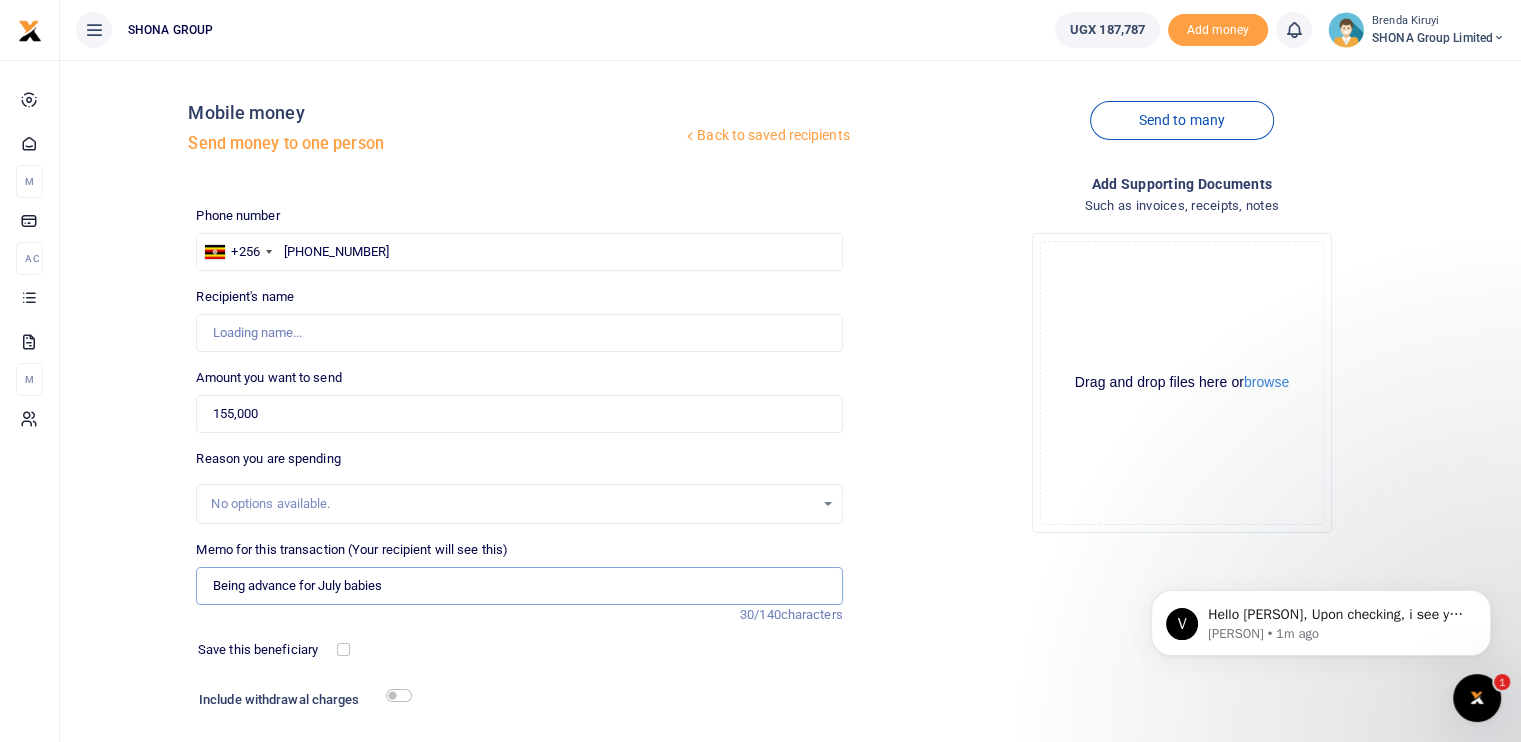 click on "Being advance for July babies" at bounding box center [519, 586] 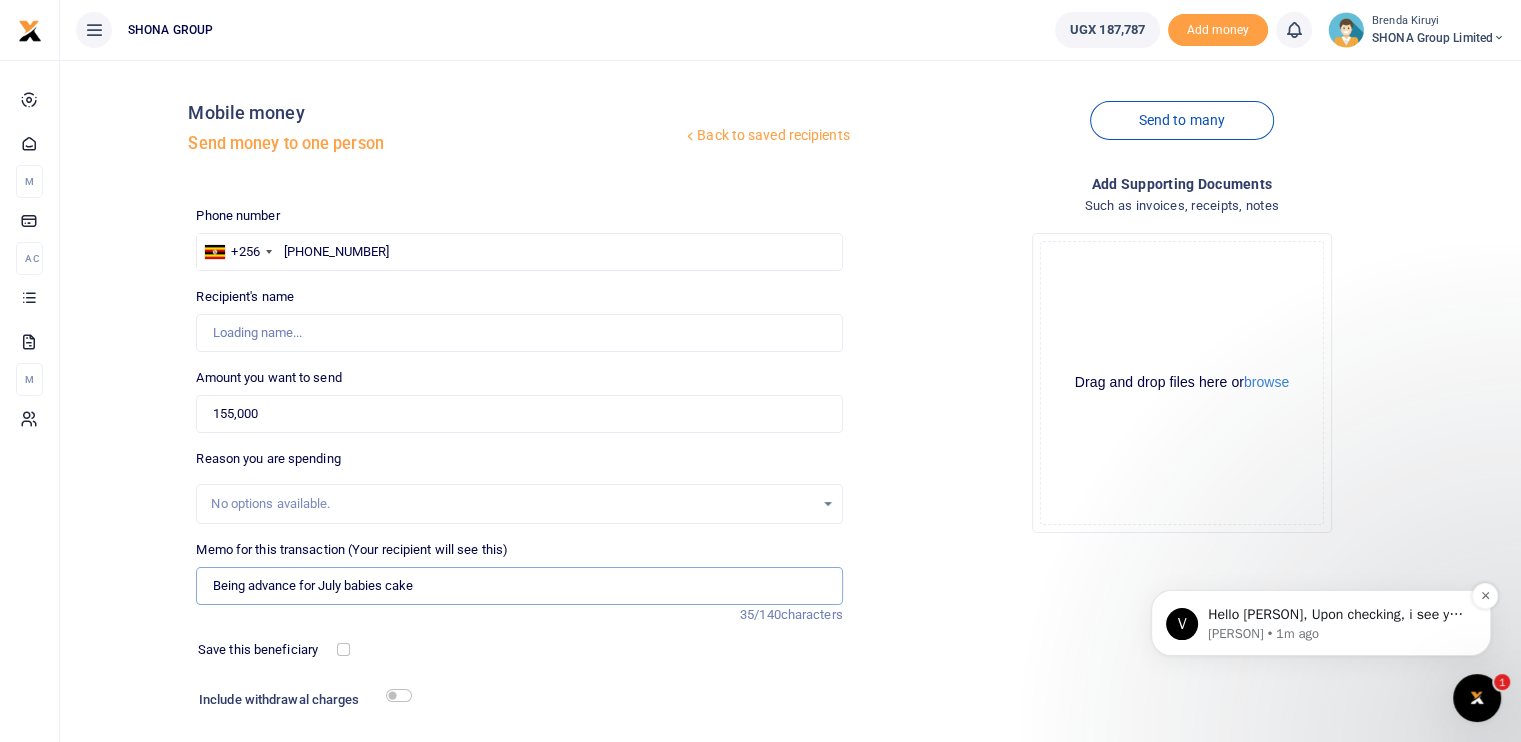 type on "Being advance for July babies cake" 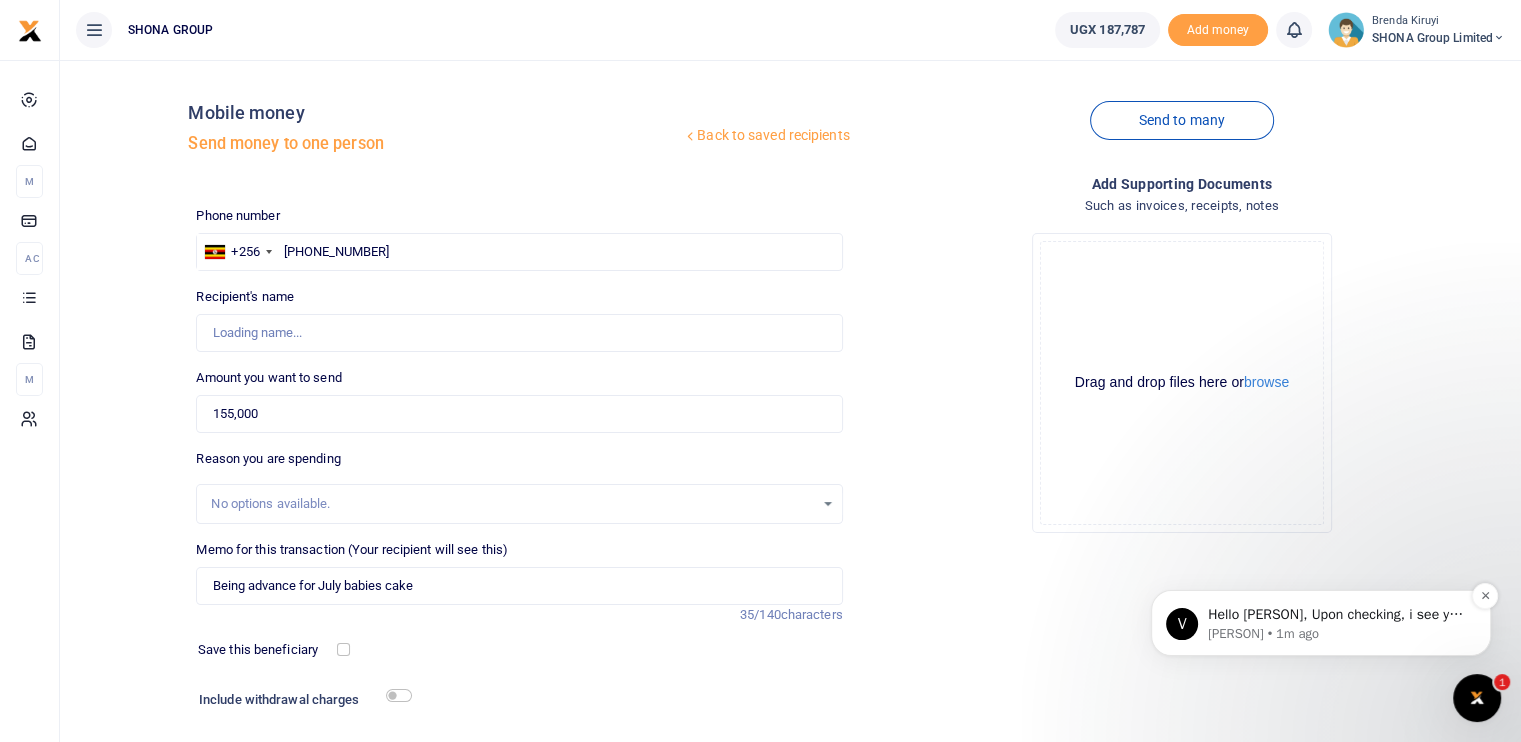 click on "Hello [PERSON],   Upon checking, i see you don't have initiation rights. Please request the admin to give you the rights to be able to make any transactions." at bounding box center [1337, 615] 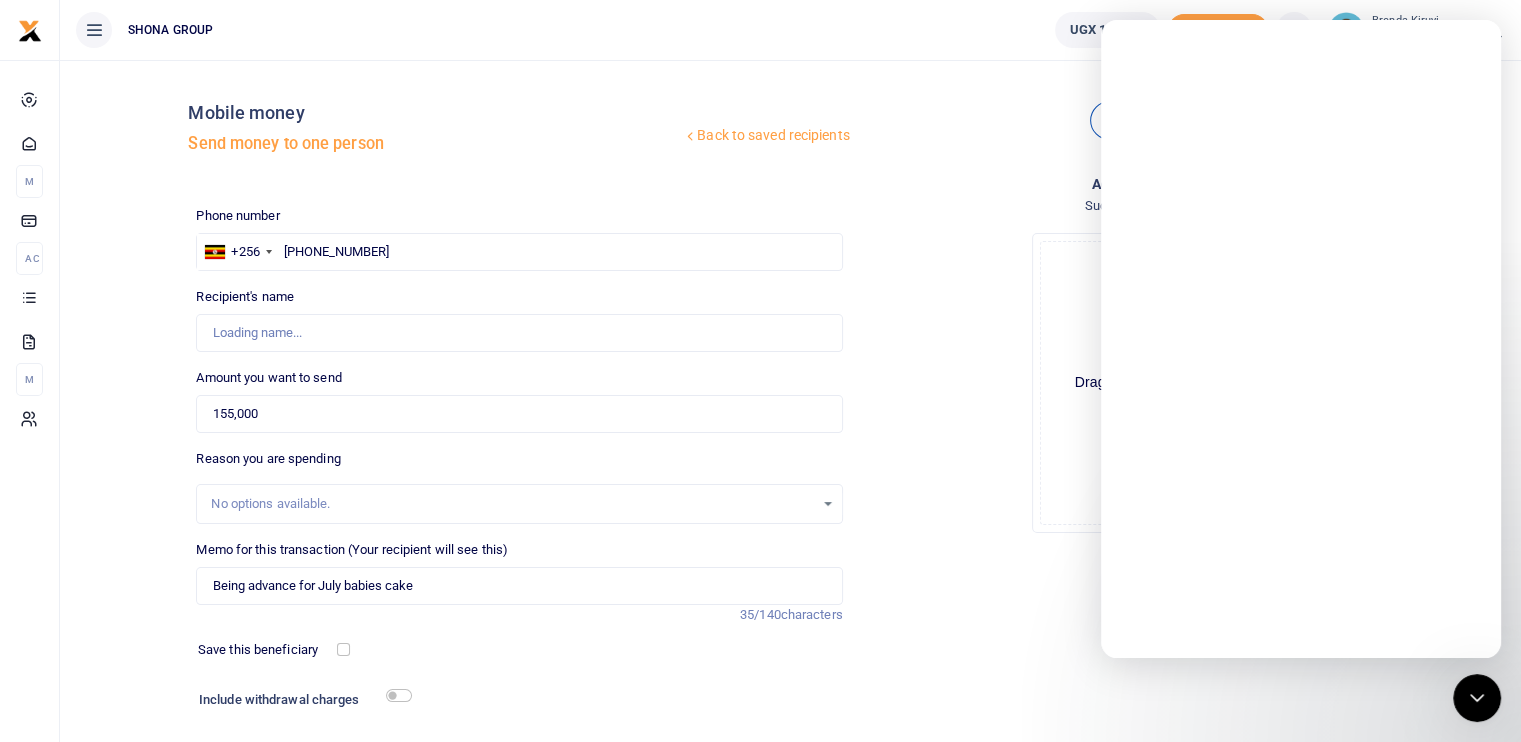 scroll, scrollTop: 0, scrollLeft: 0, axis: both 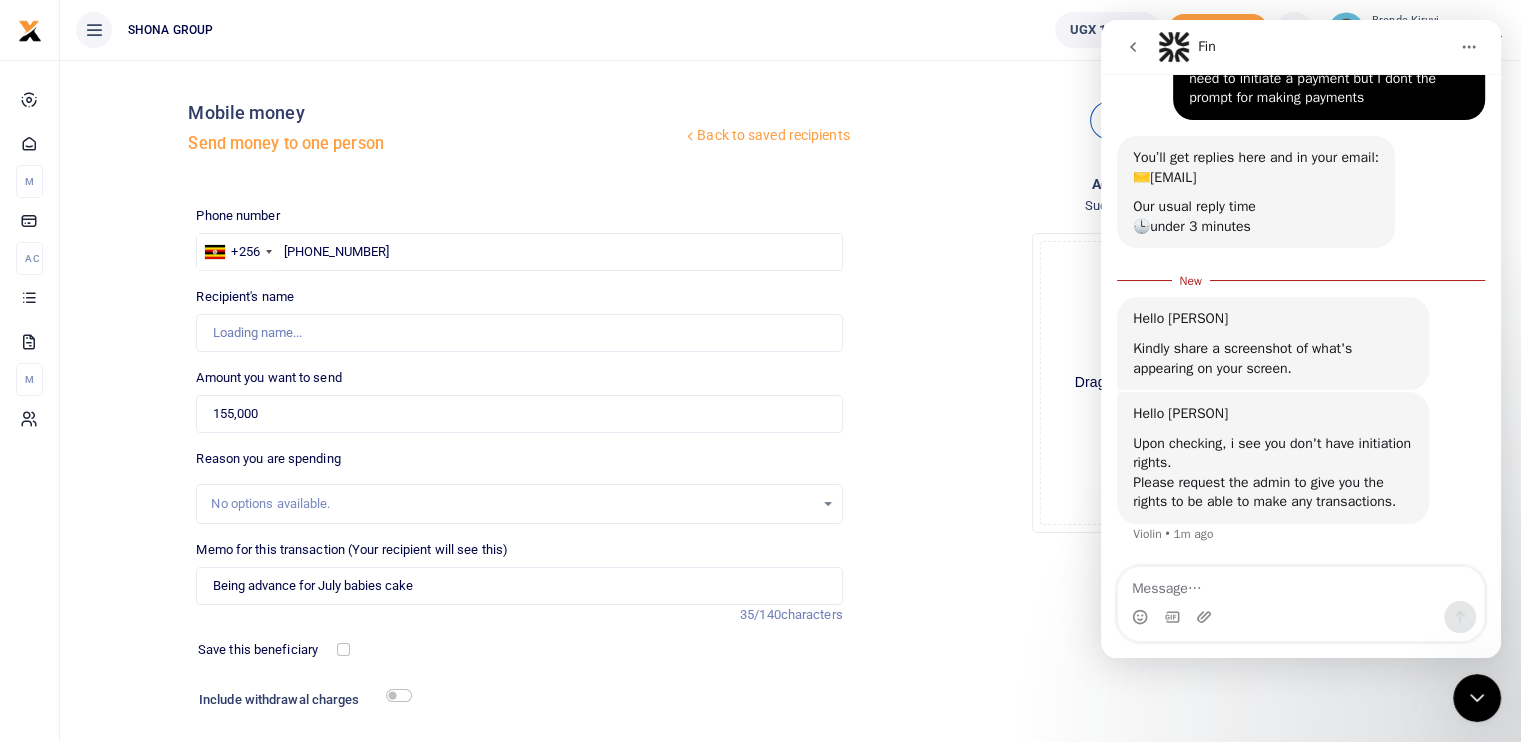 click on "Drop your files here Drag and drop files here or  browse Powered by  Uppy" at bounding box center (1182, 383) 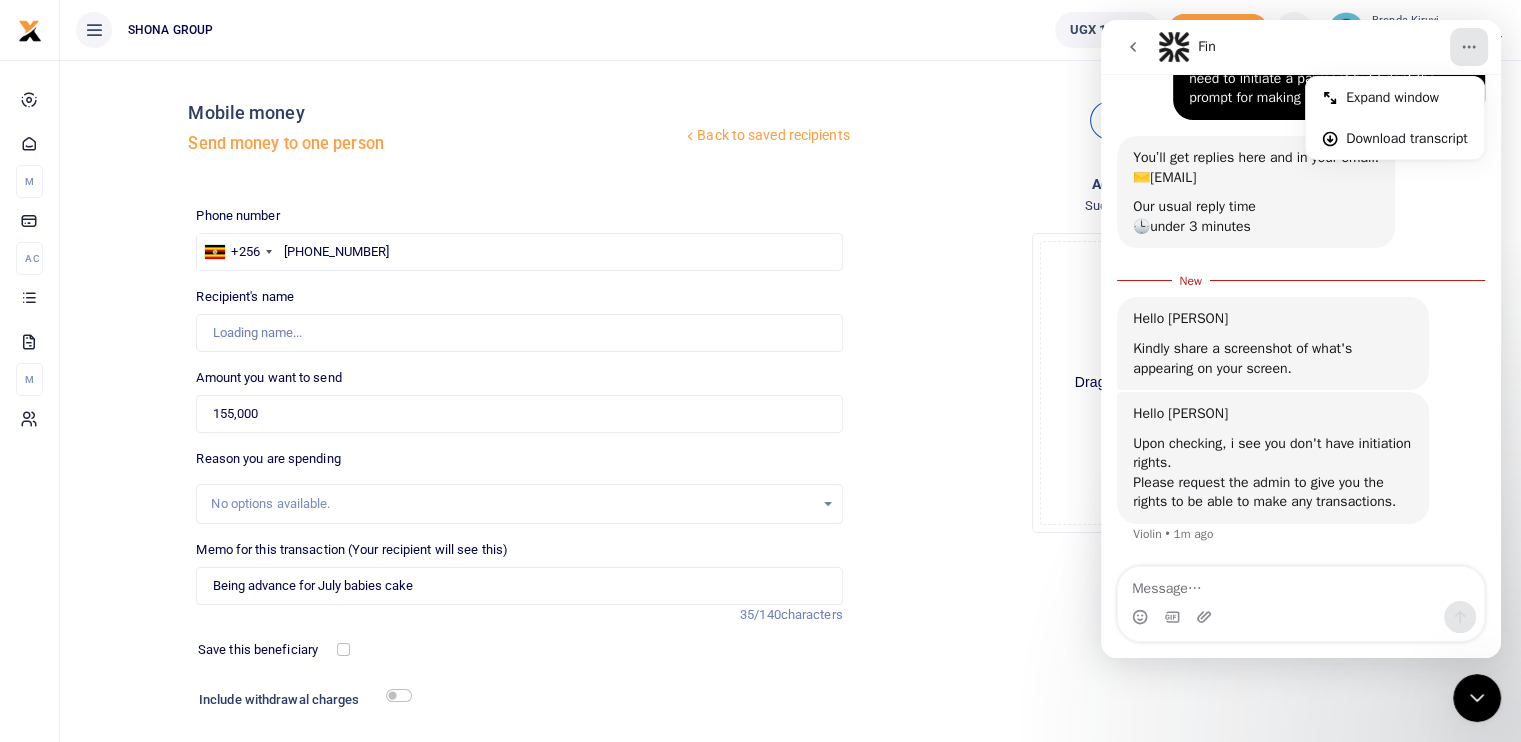 click 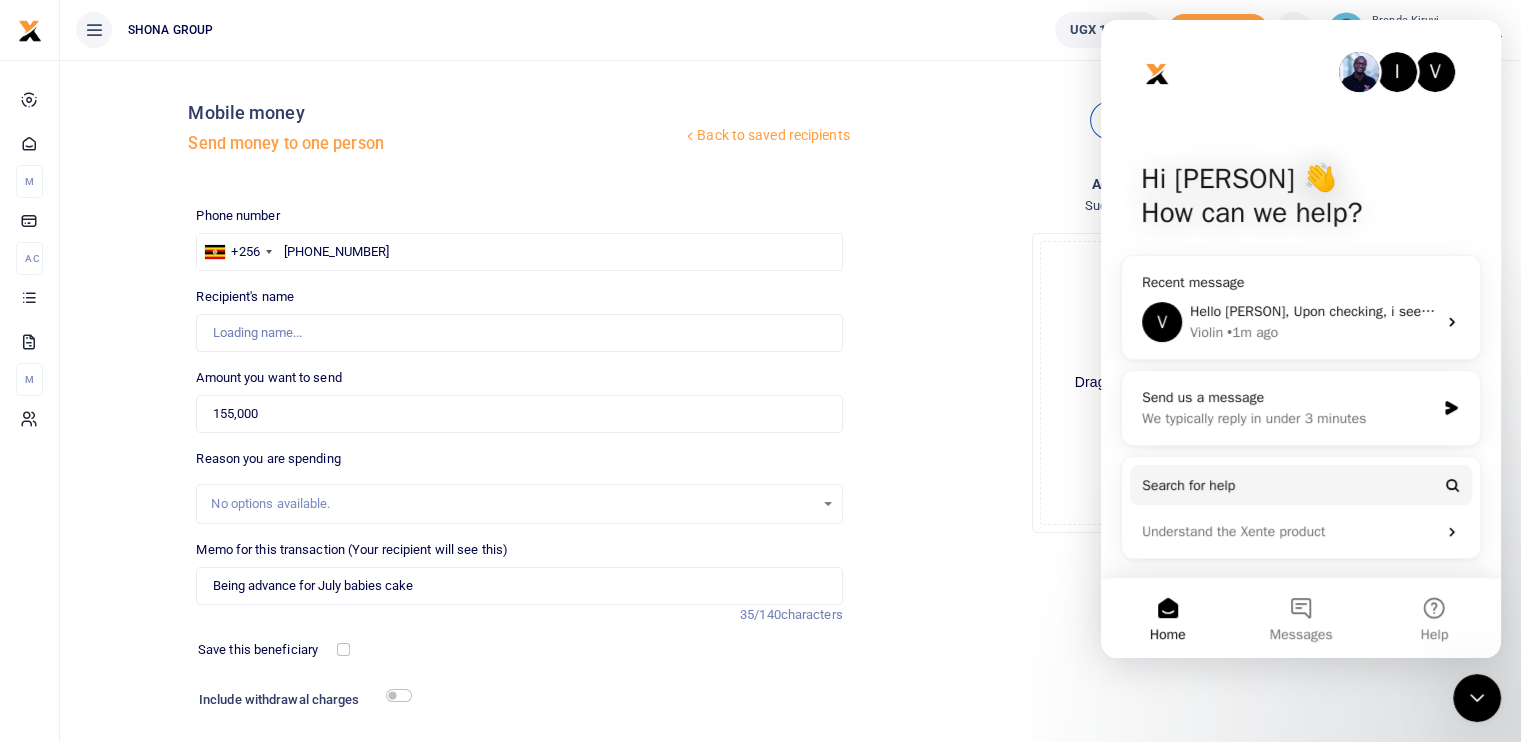 scroll, scrollTop: 0, scrollLeft: 0, axis: both 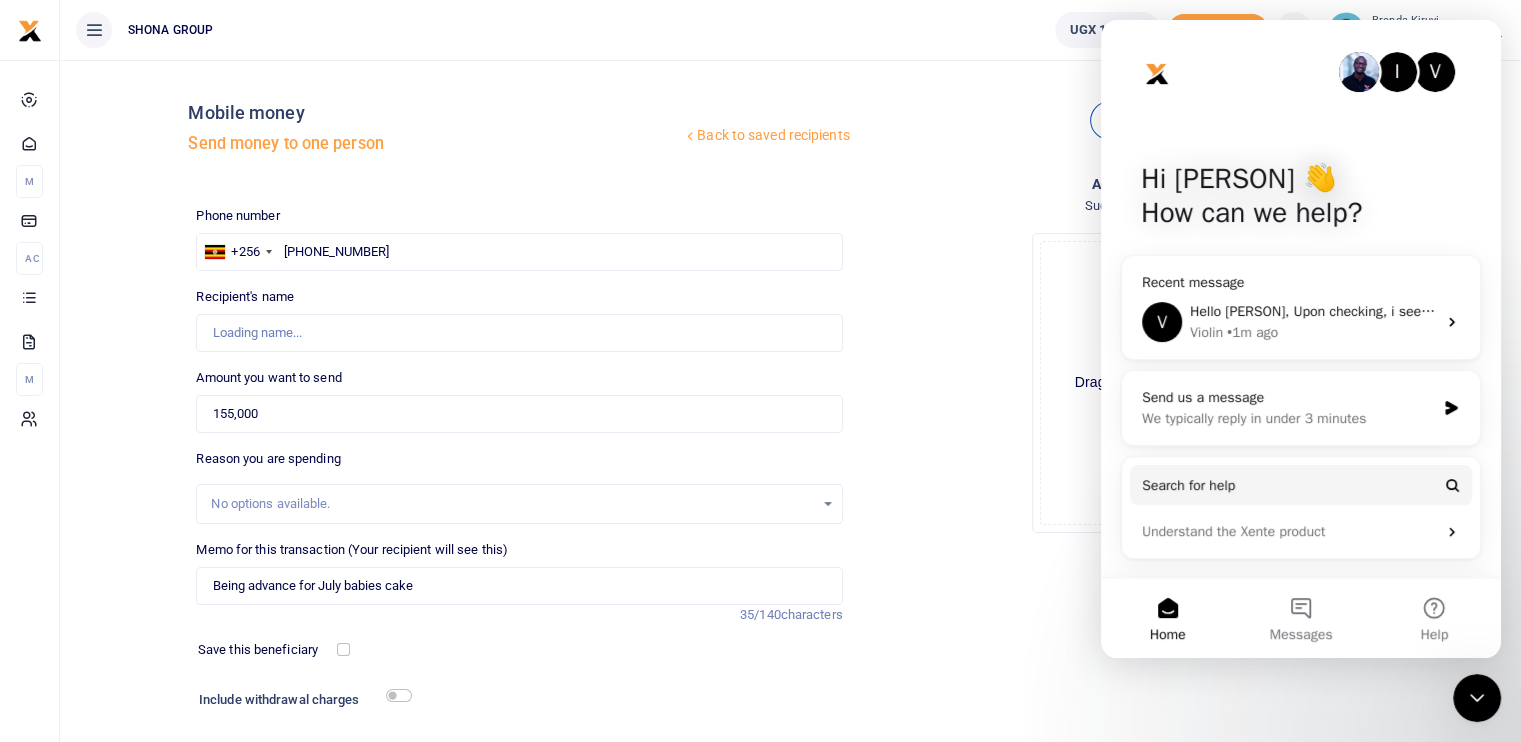 click on "Drop your files here Drag and drop files here or  browse Powered by  Uppy" at bounding box center (1182, 383) 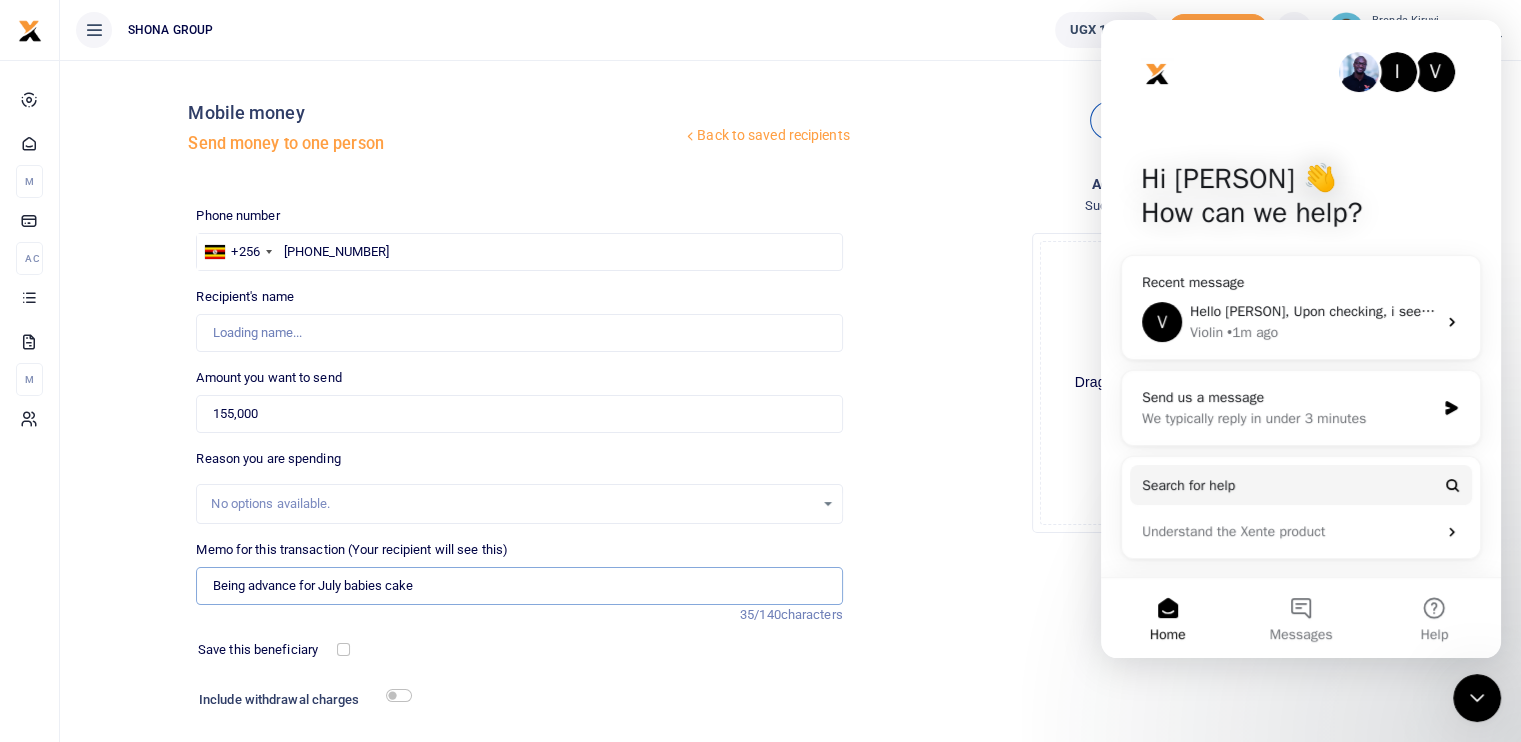 click on "Being advance for July babies cake" at bounding box center [519, 586] 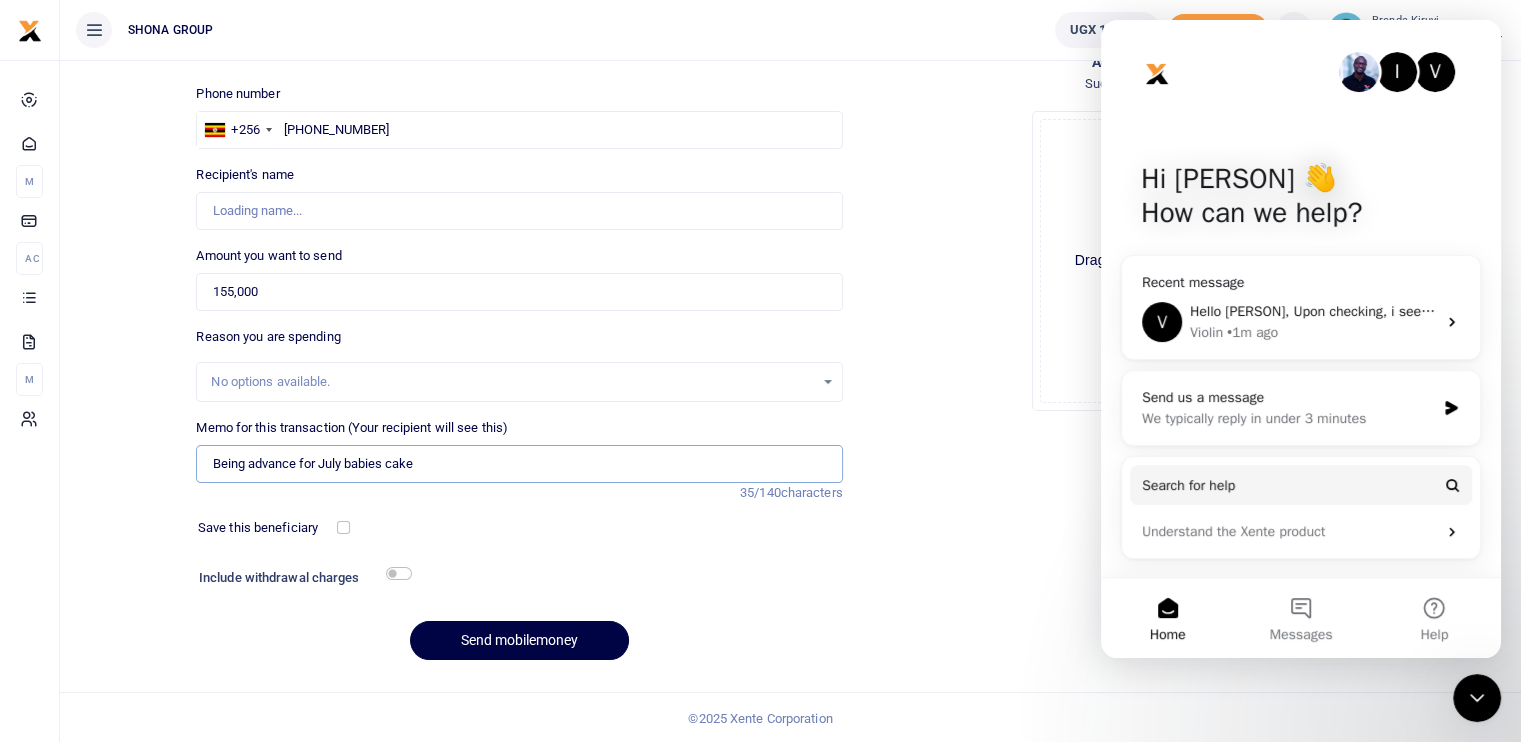 scroll, scrollTop: 123, scrollLeft: 0, axis: vertical 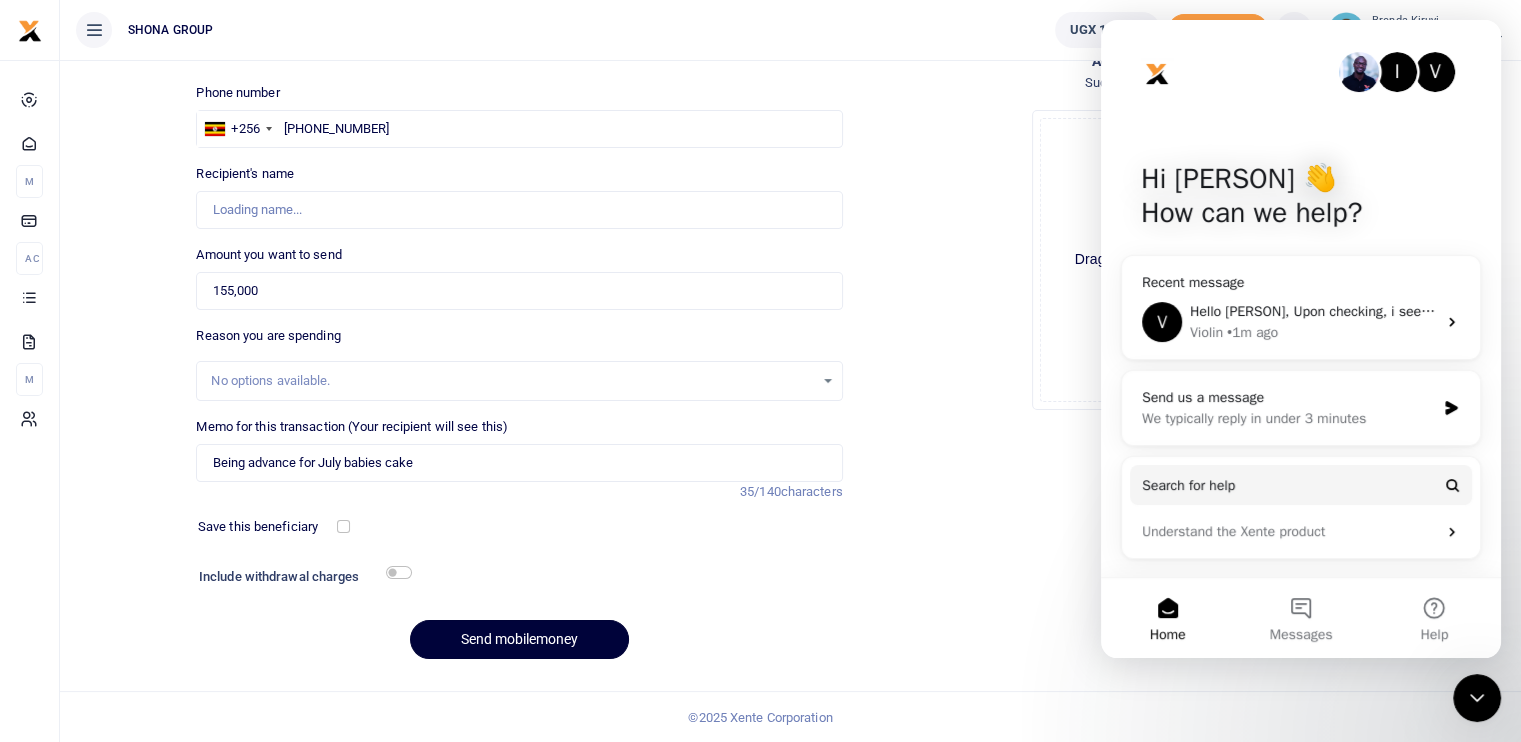 click on "Send mobilemoney" at bounding box center (519, 639) 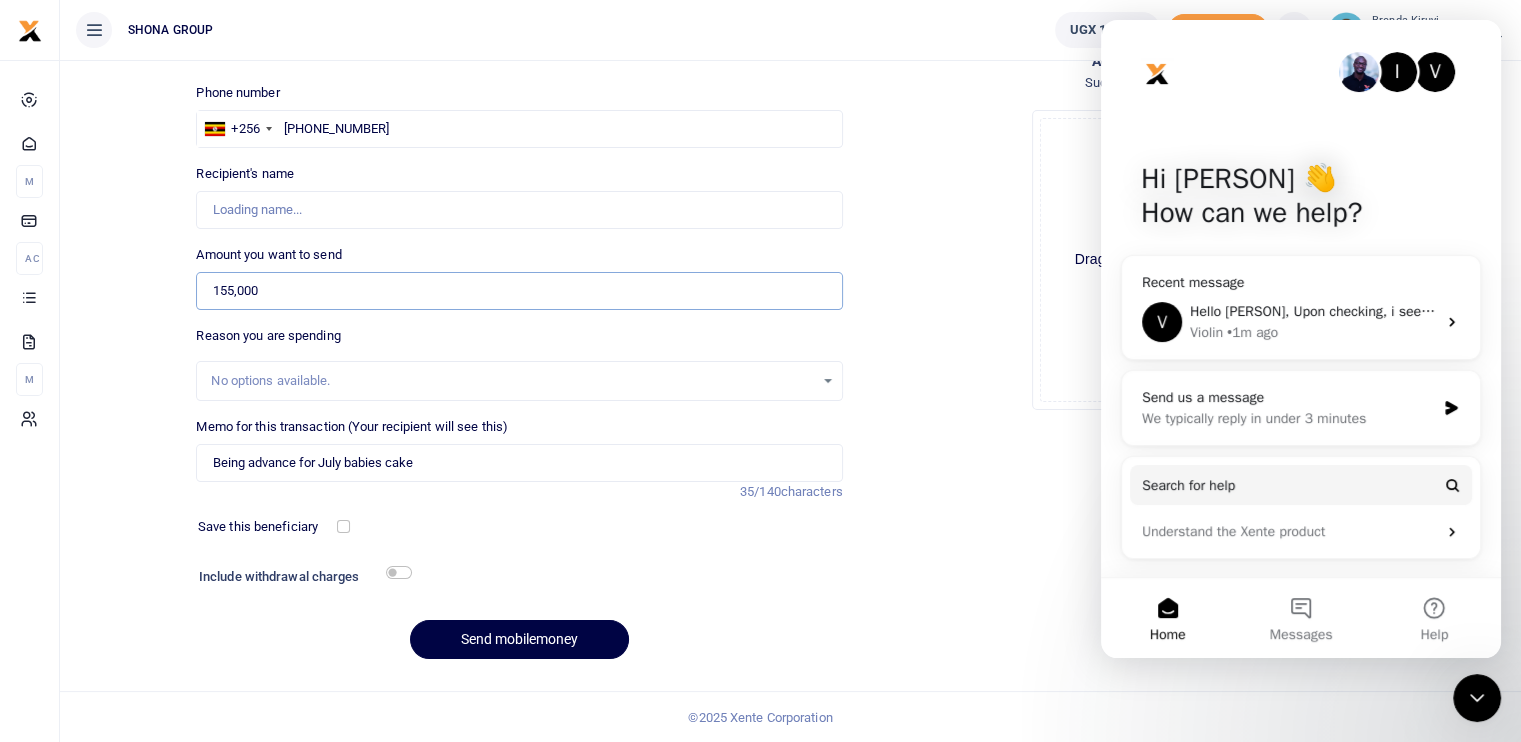 click on "155,000" at bounding box center [519, 291] 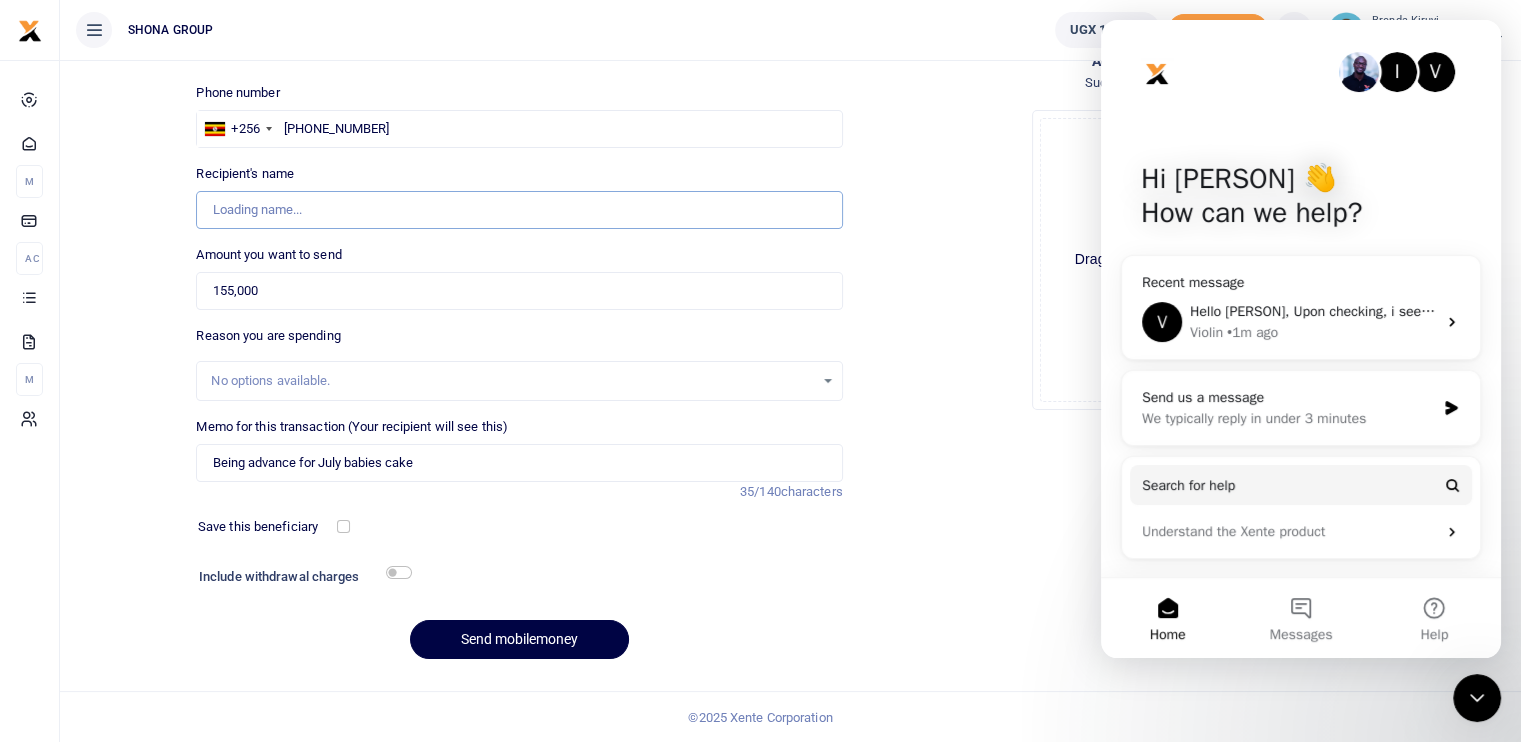click on "Found" at bounding box center (519, 210) 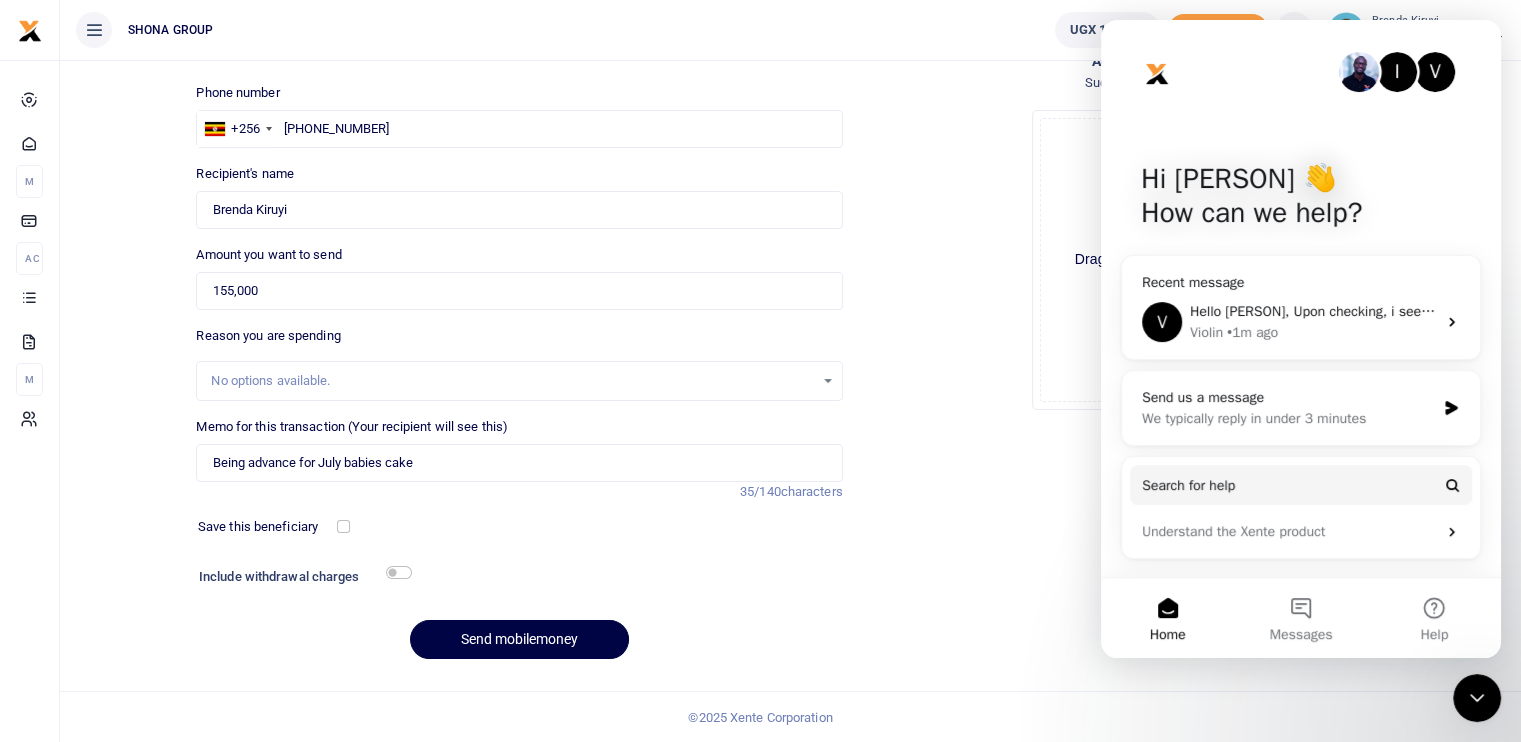click on "Reason you are spending
No options available." at bounding box center [519, 363] 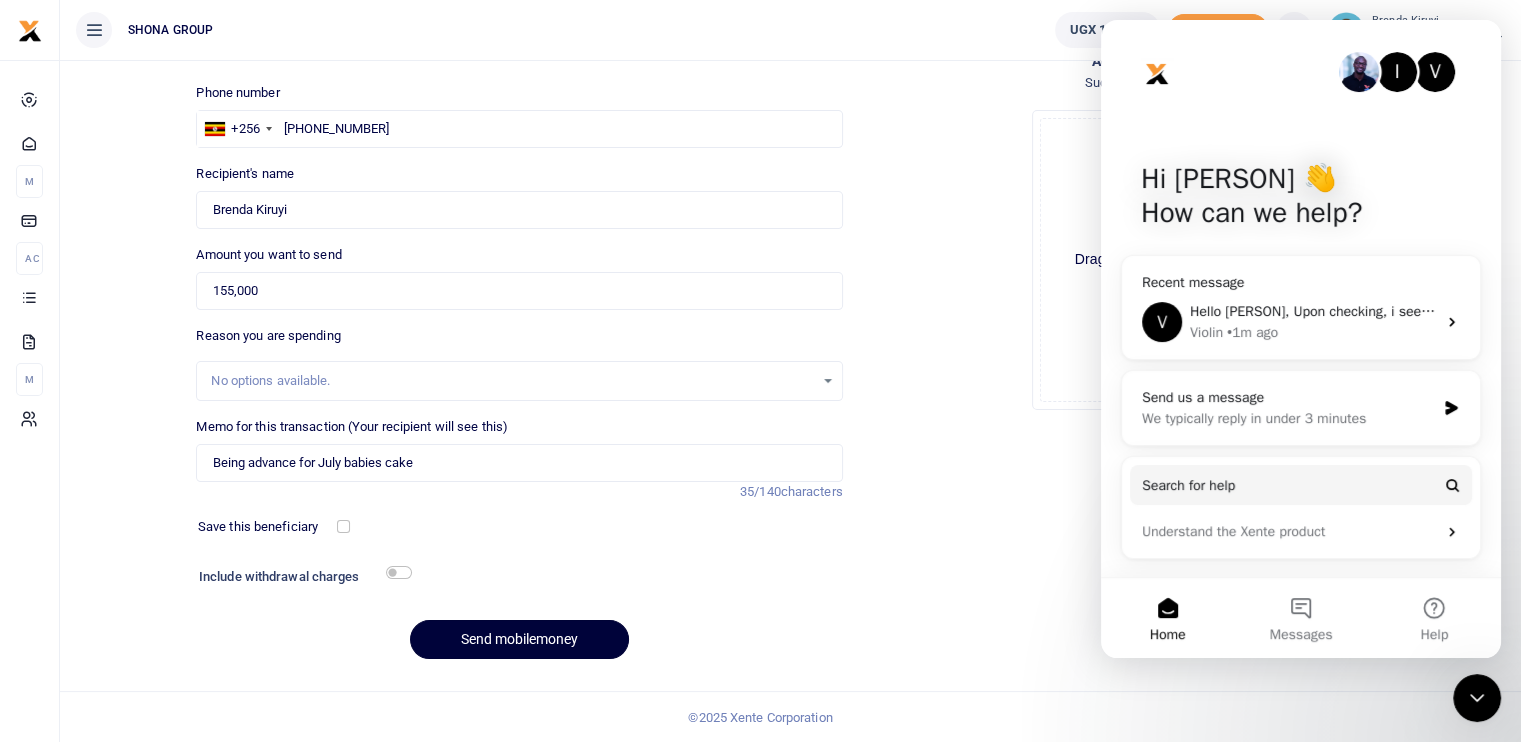 click on "Send mobilemoney" at bounding box center [519, 639] 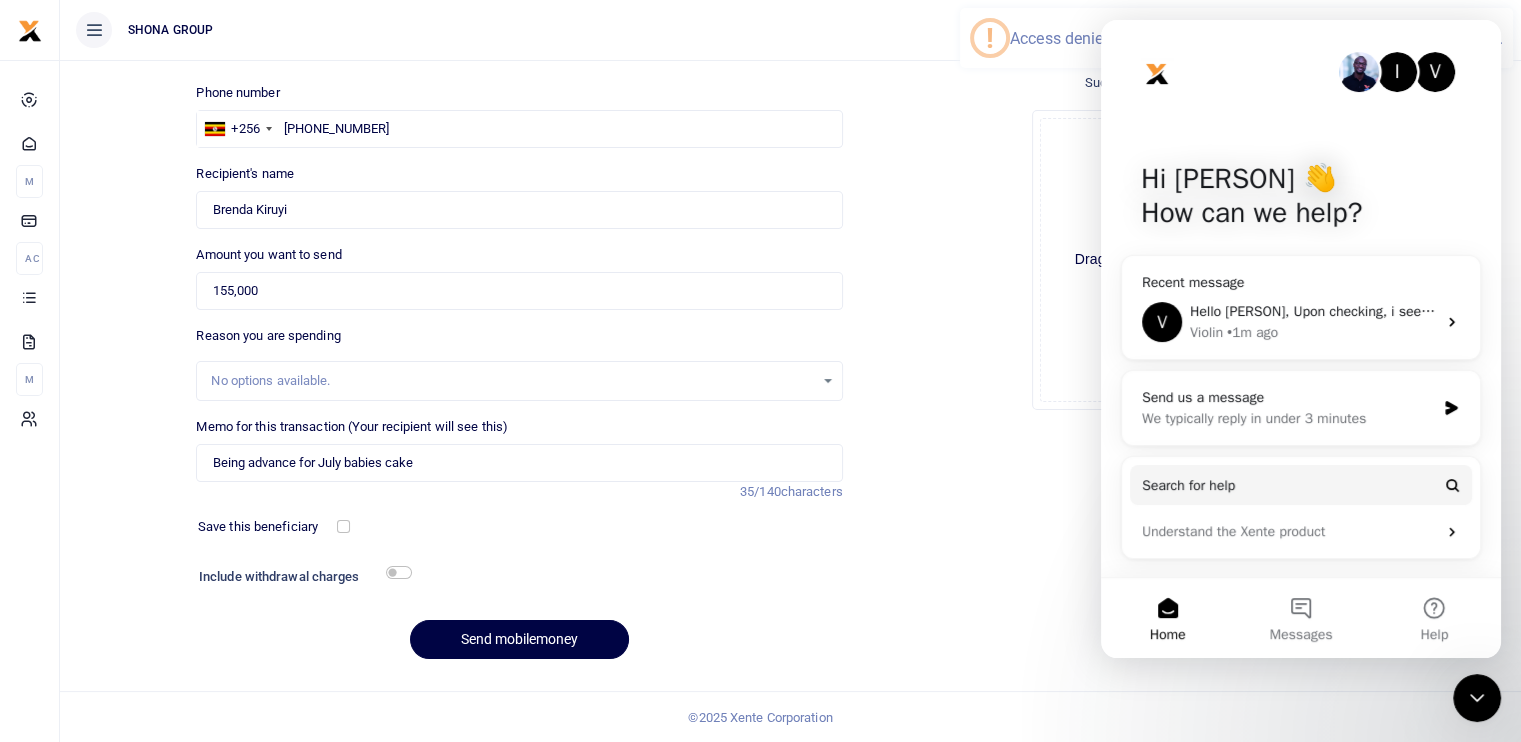 click on "Drag and drop files here or  browse Powered by  Uppy" 